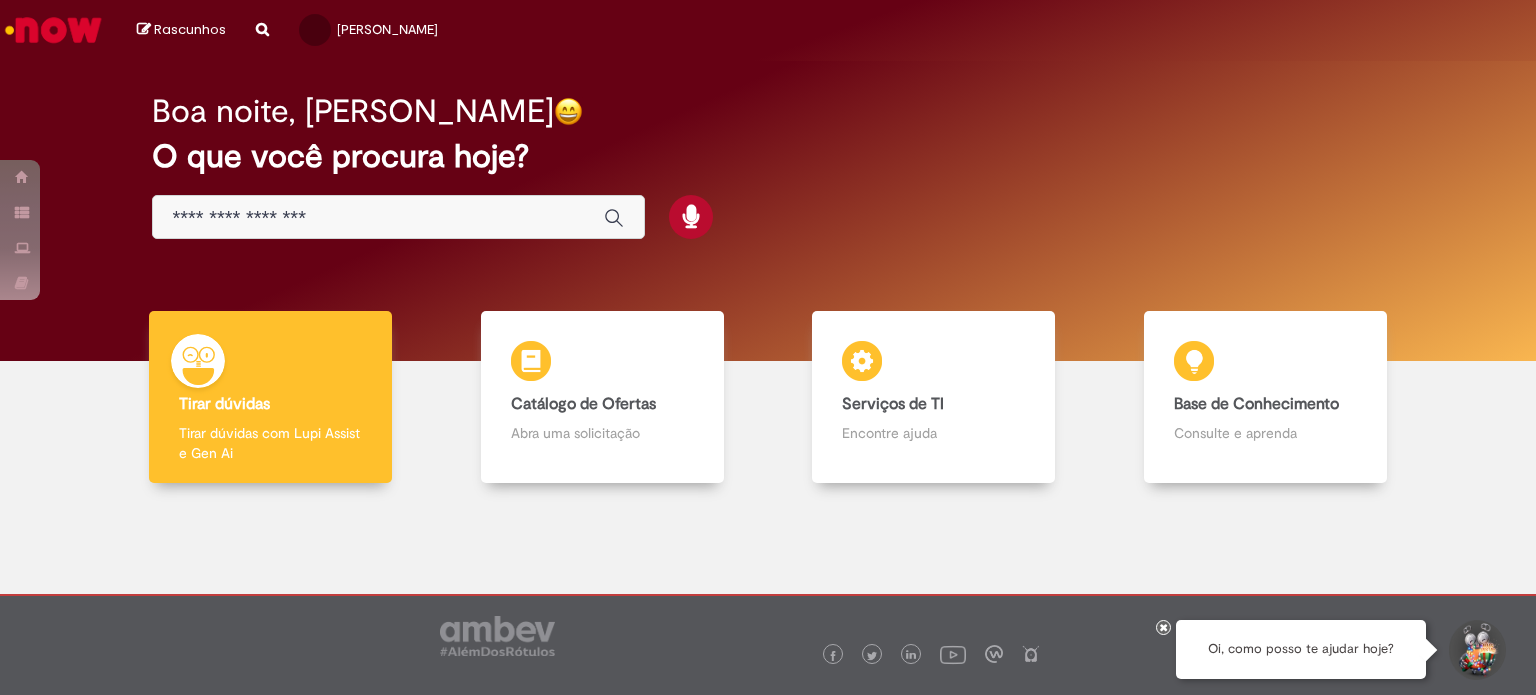 scroll, scrollTop: 0, scrollLeft: 0, axis: both 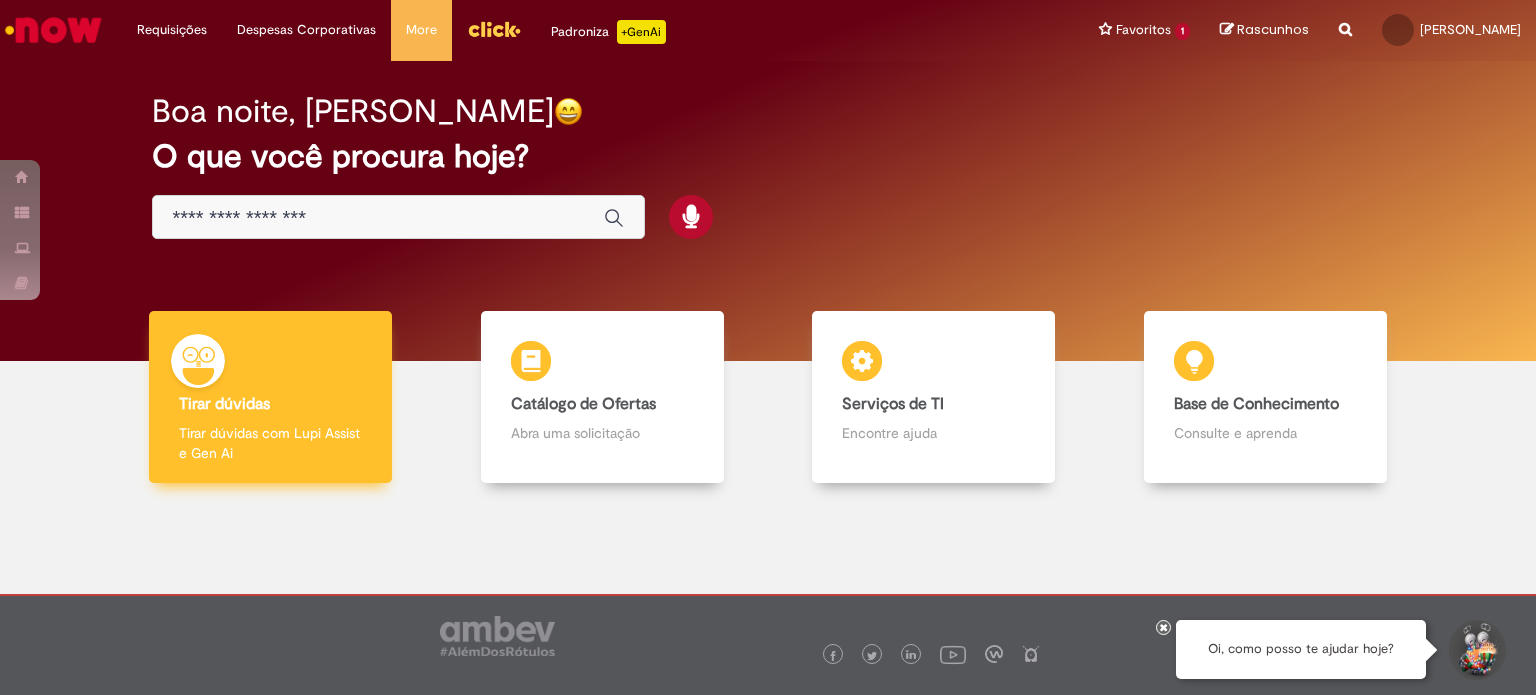 click at bounding box center (198, 361) 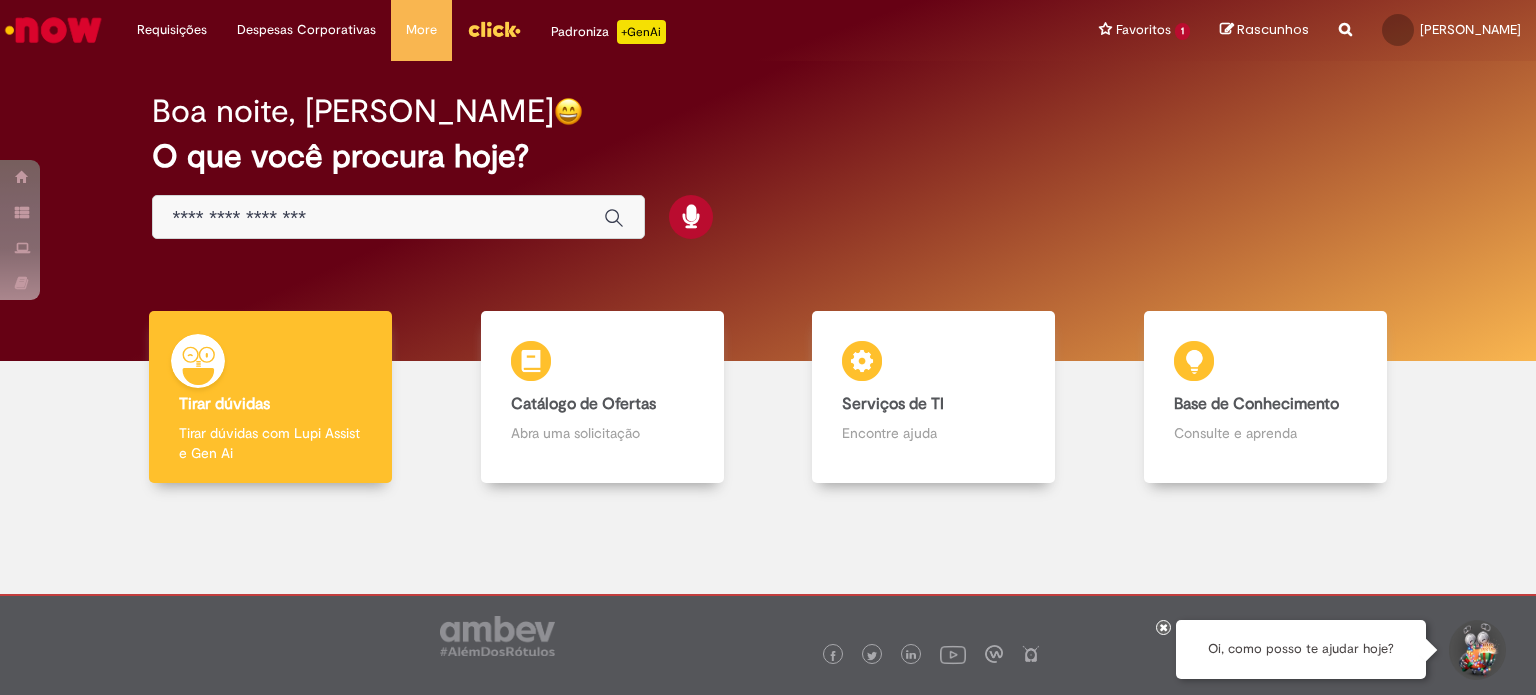 scroll, scrollTop: 0, scrollLeft: 0, axis: both 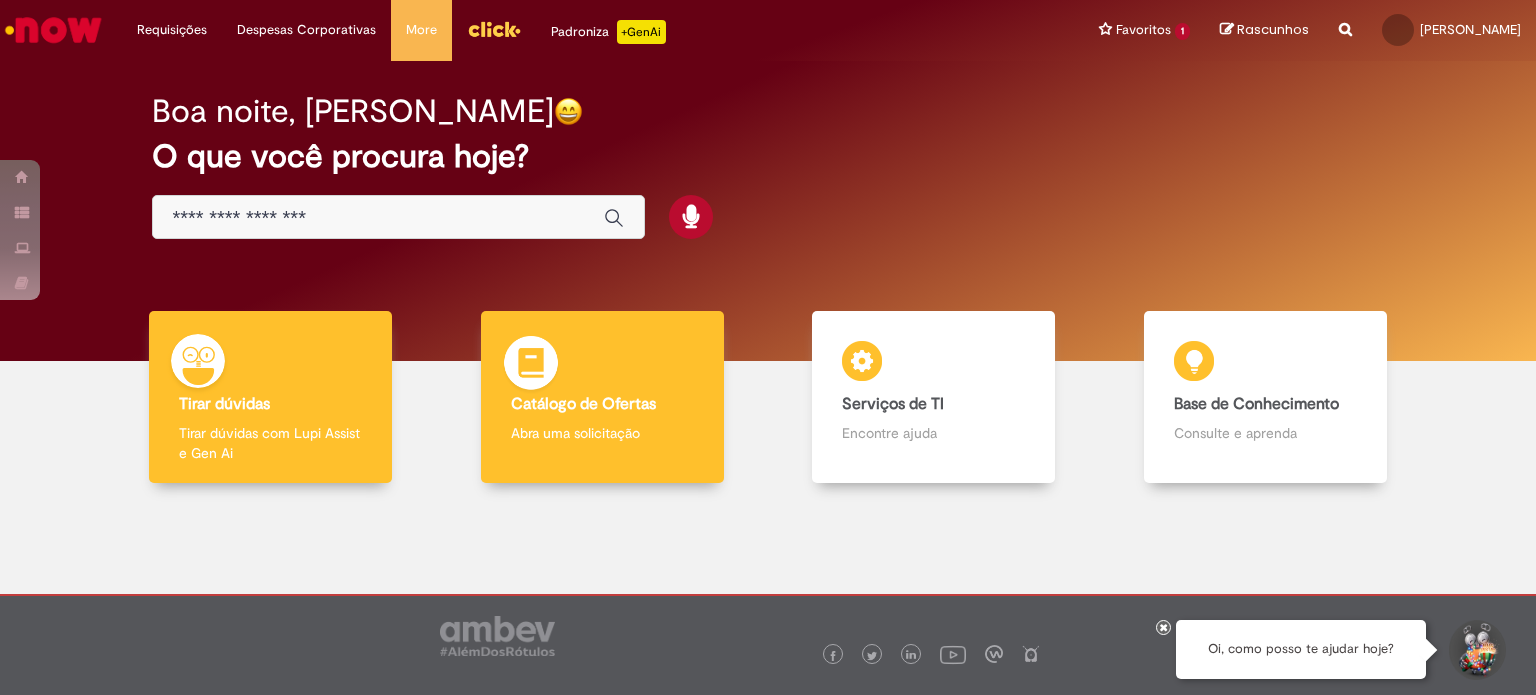 click on "Catálogo de Ofertas" at bounding box center (583, 404) 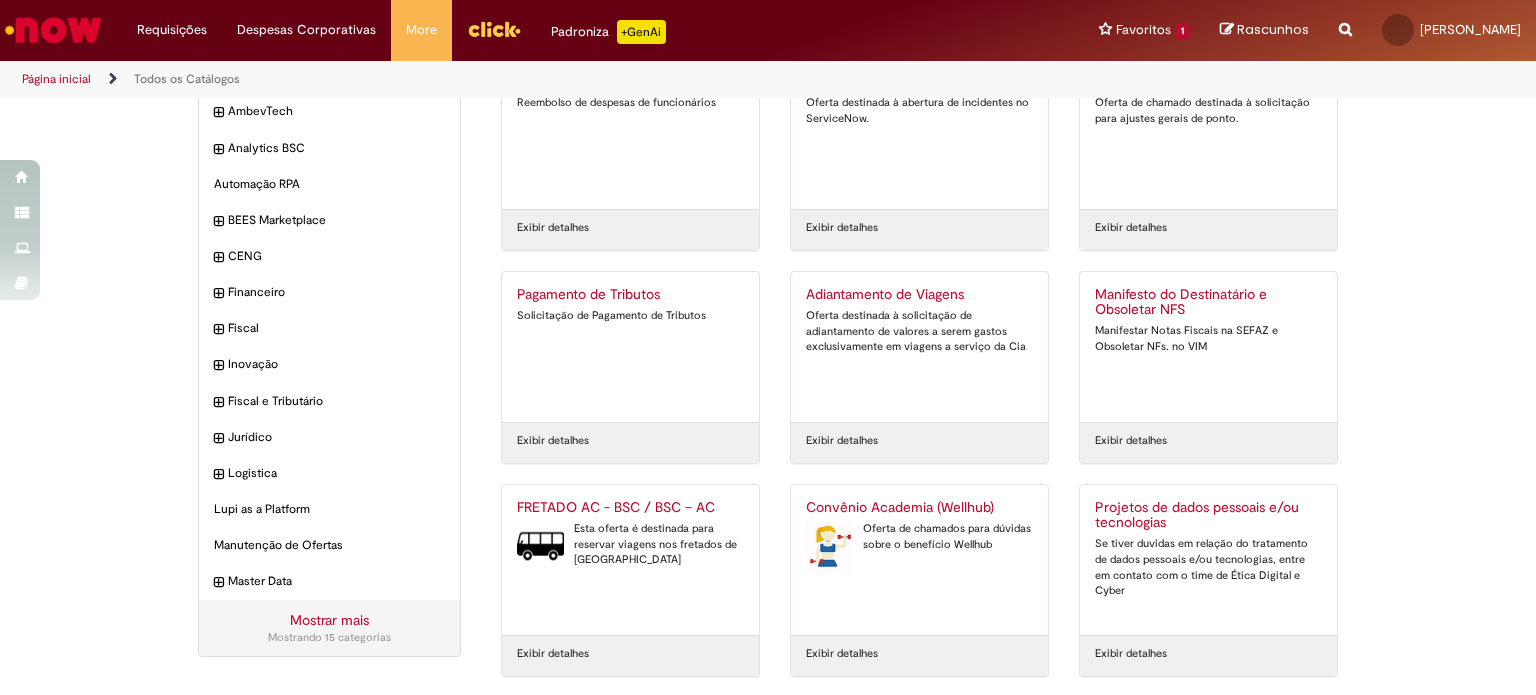 scroll, scrollTop: 0, scrollLeft: 0, axis: both 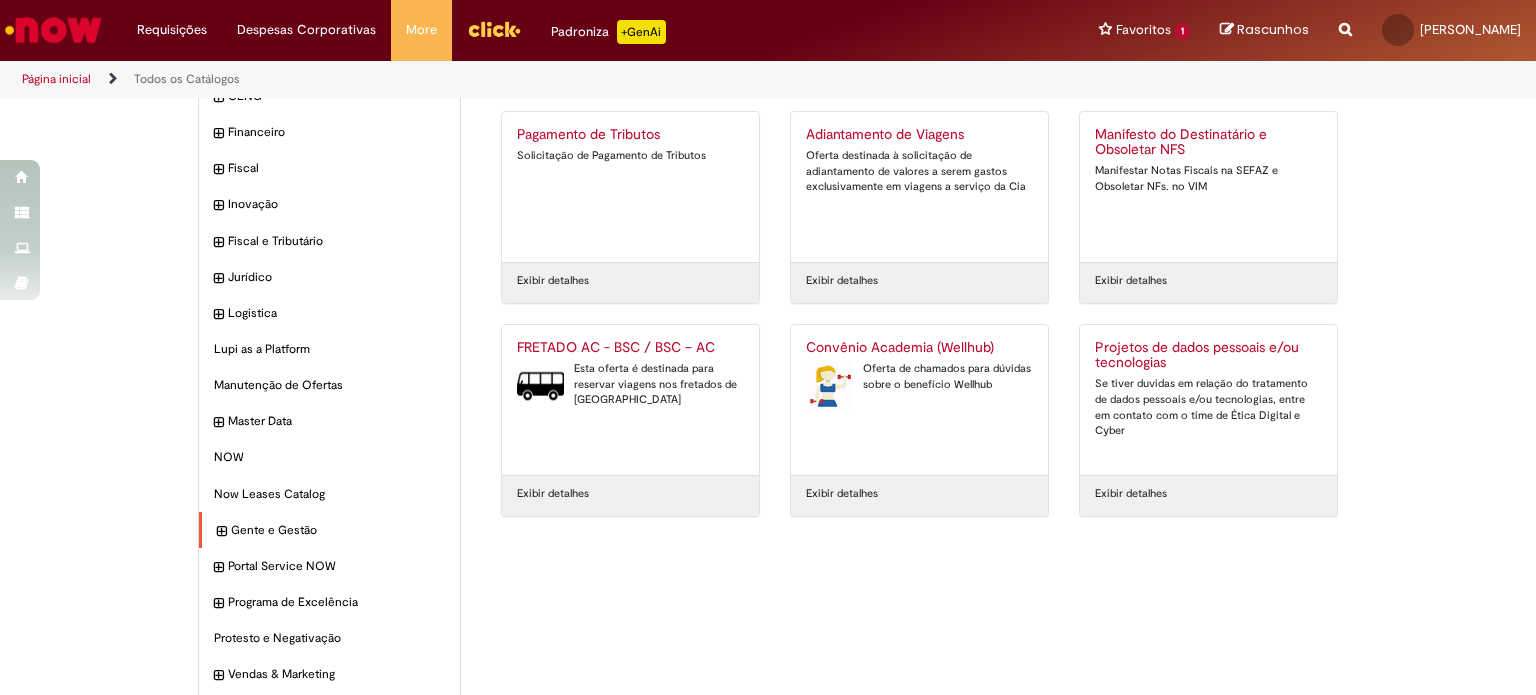 click at bounding box center (221, 532) 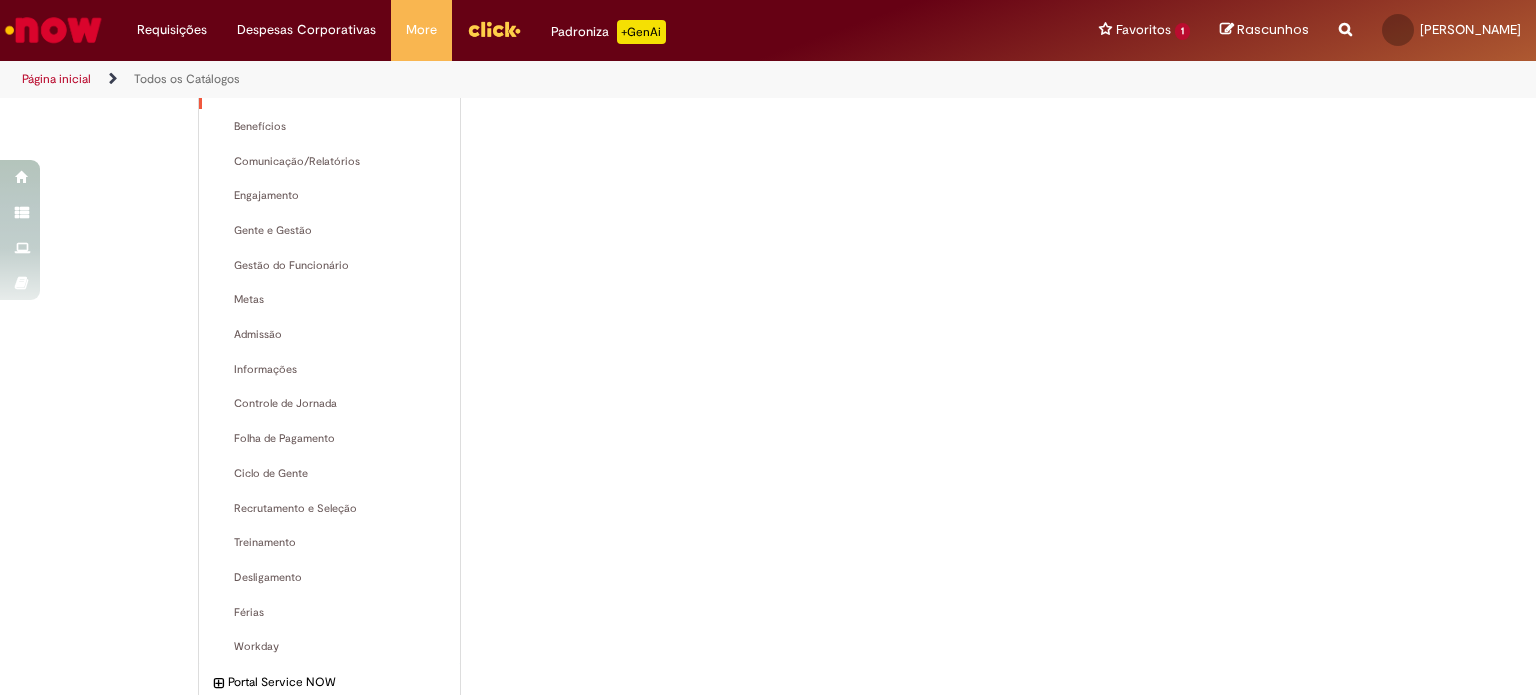 scroll, scrollTop: 660, scrollLeft: 0, axis: vertical 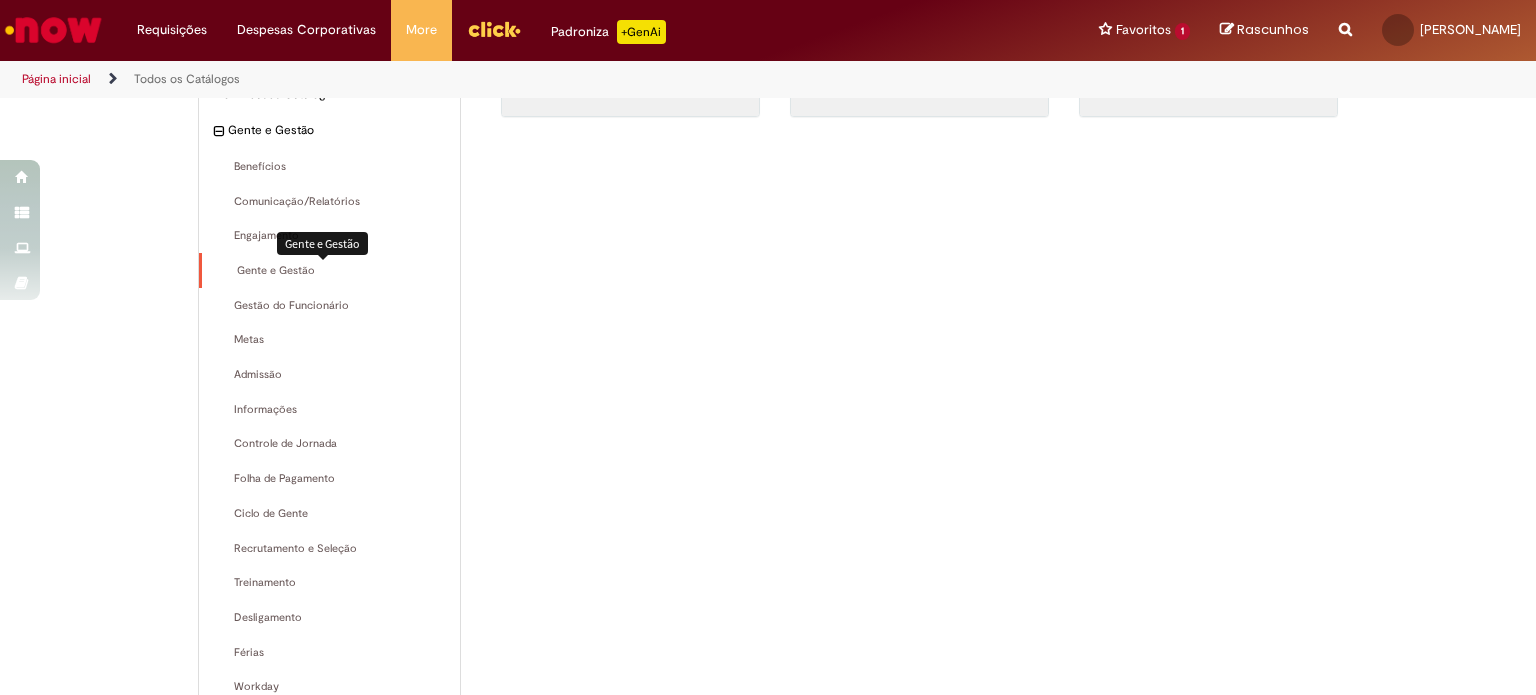 click on "Gente e Gestão
Itens" at bounding box center (331, 271) 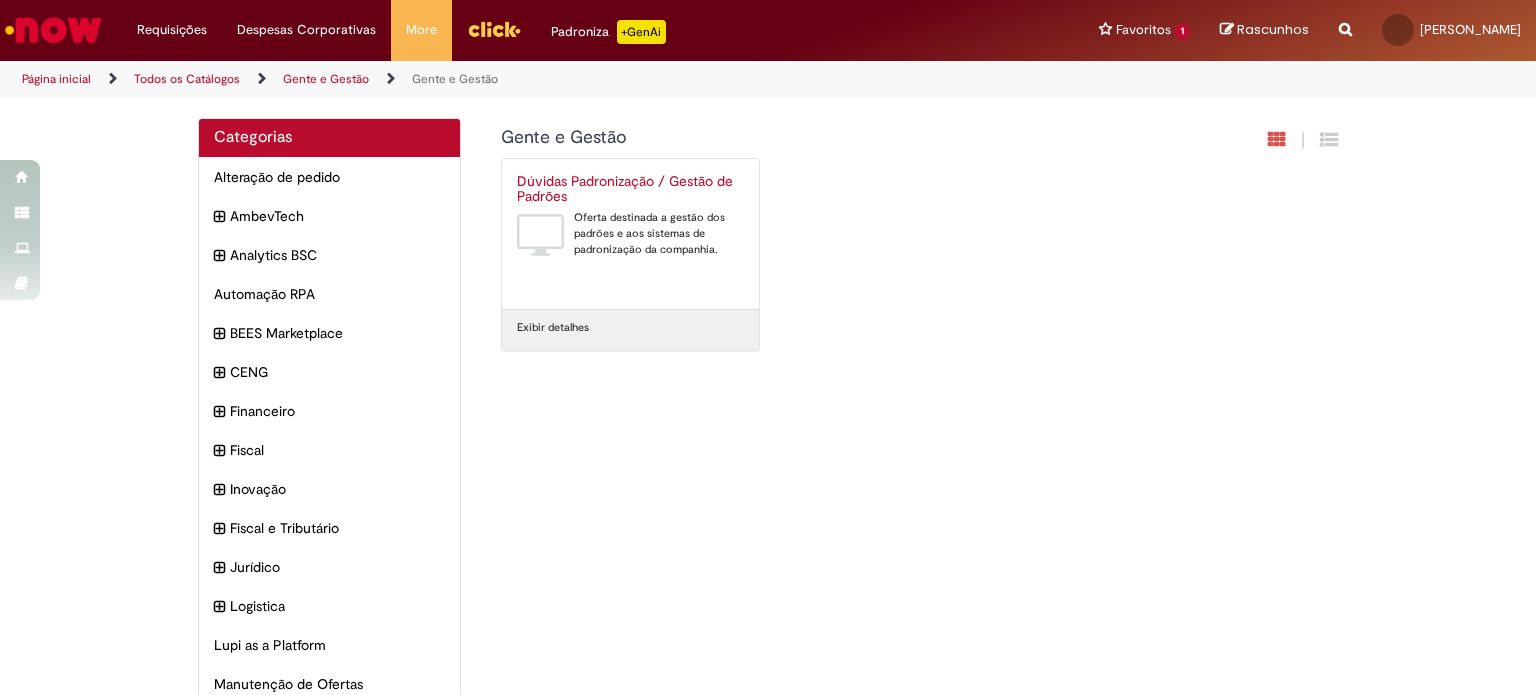click on "Dúvidas Padronização / Gestão de Padrões" at bounding box center (630, 190) 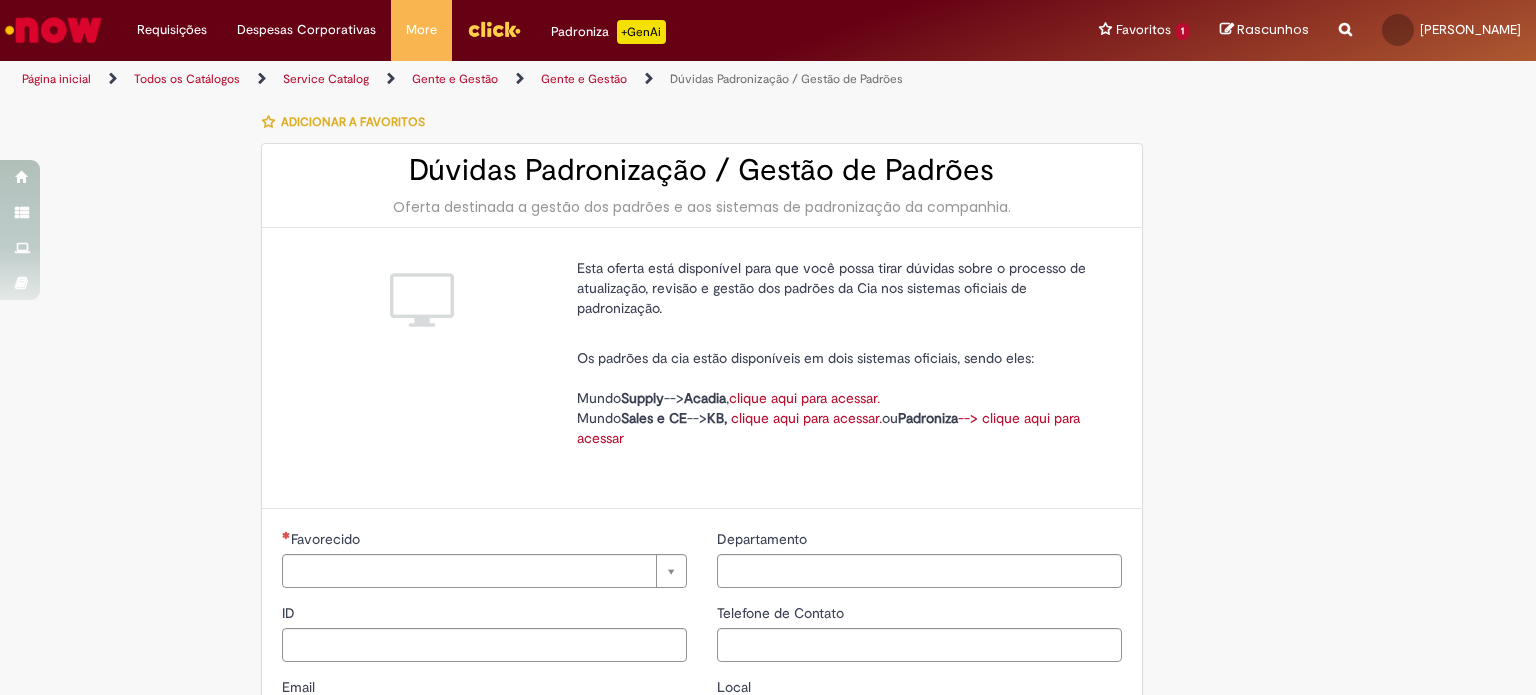 type on "********" 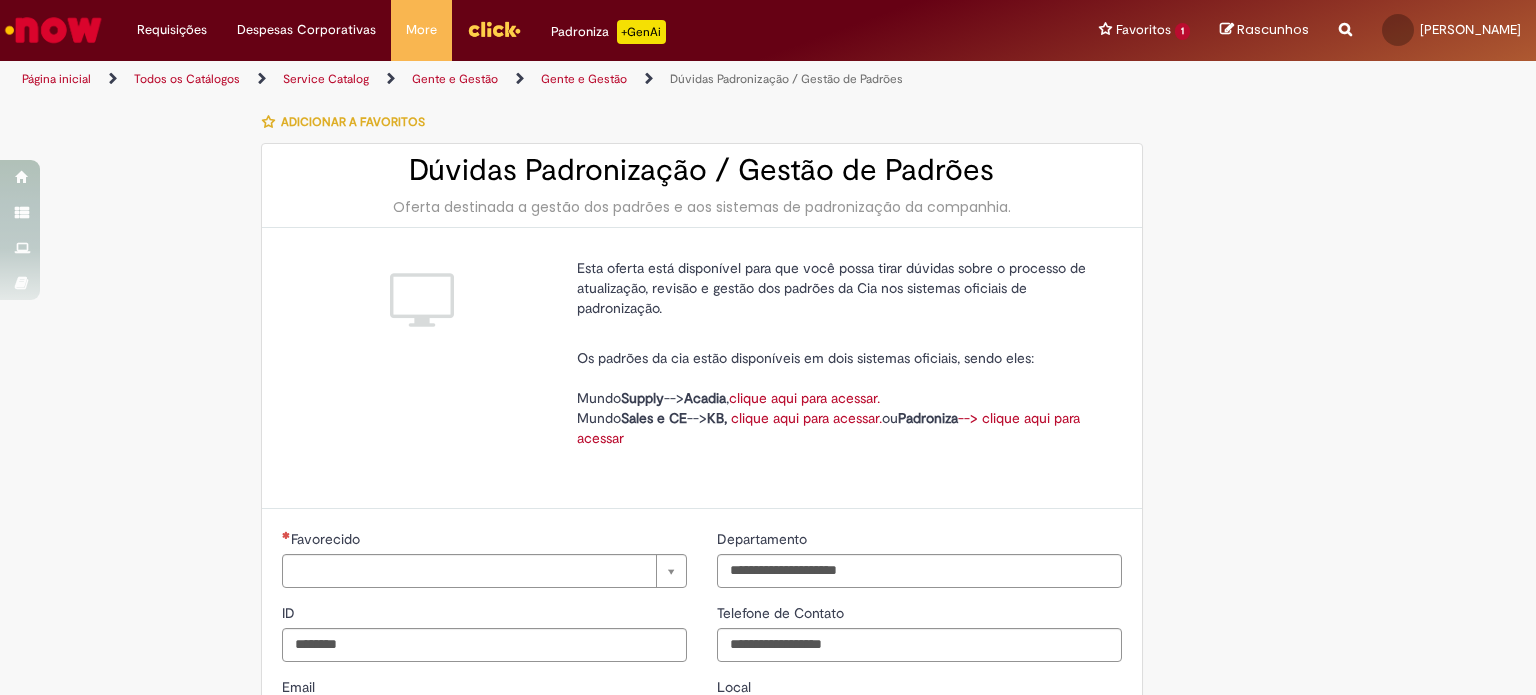 type on "**********" 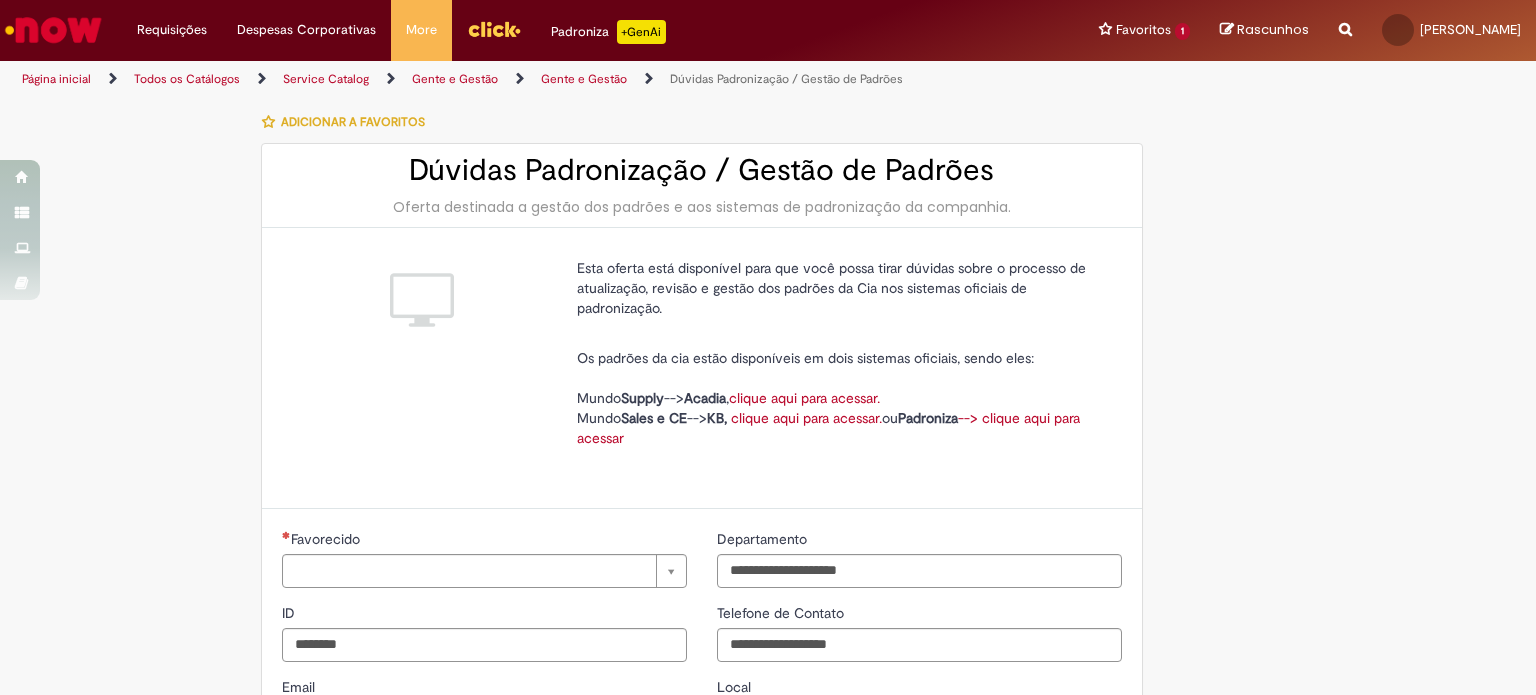 type on "**********" 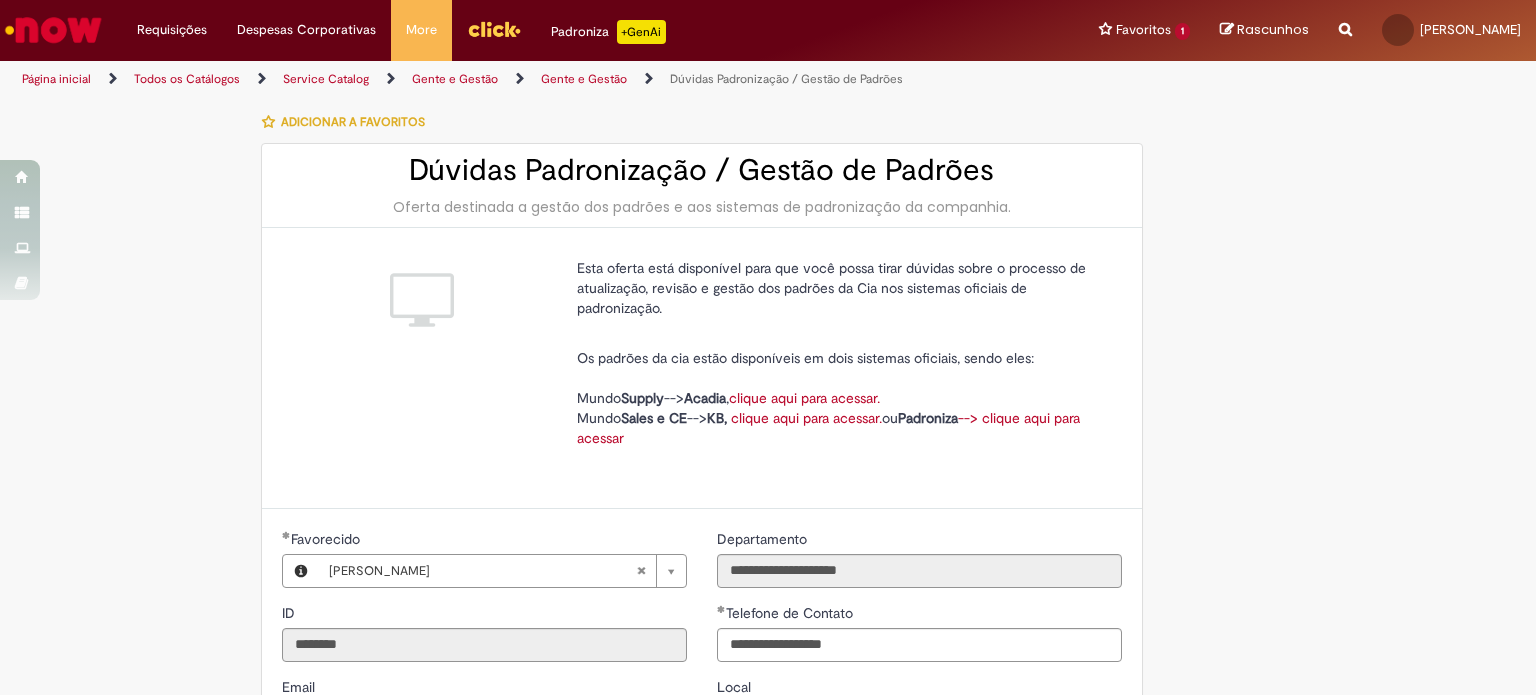 type on "**********" 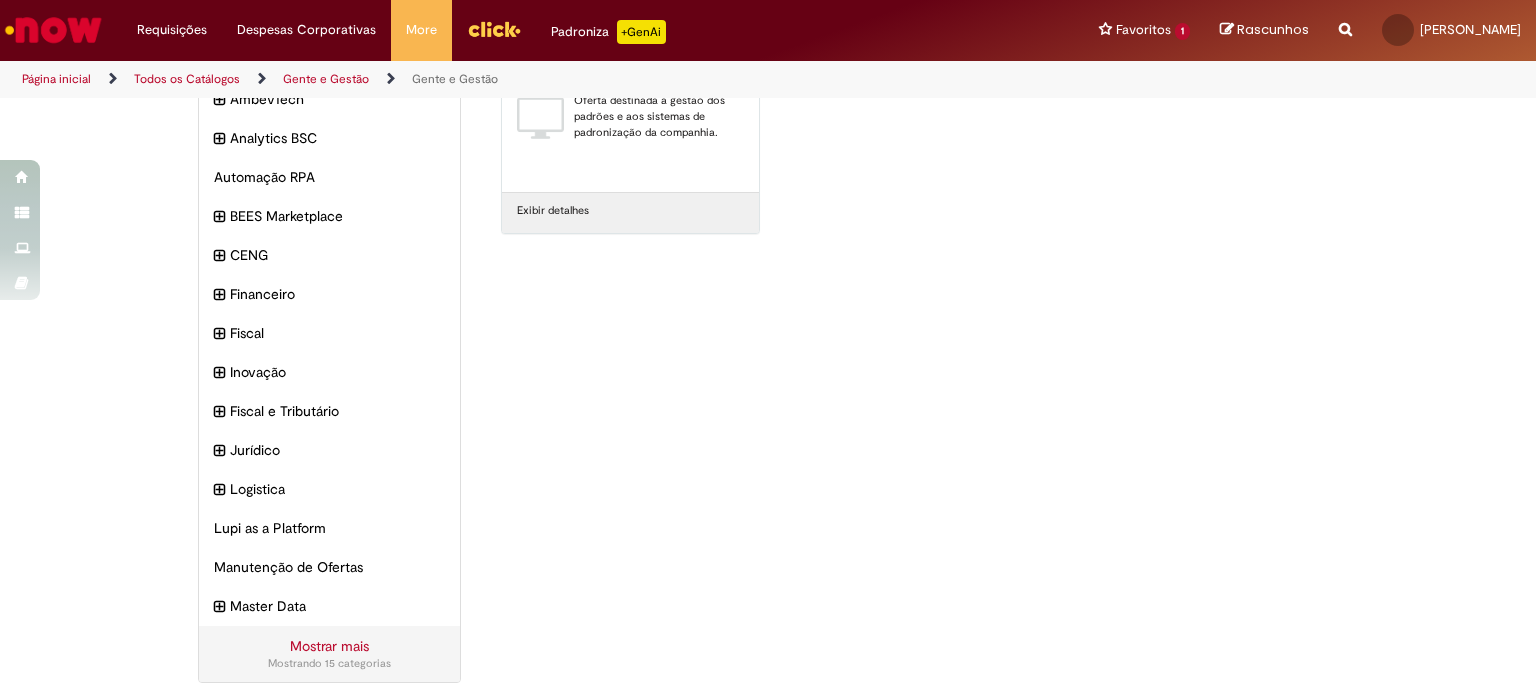 scroll, scrollTop: 124, scrollLeft: 0, axis: vertical 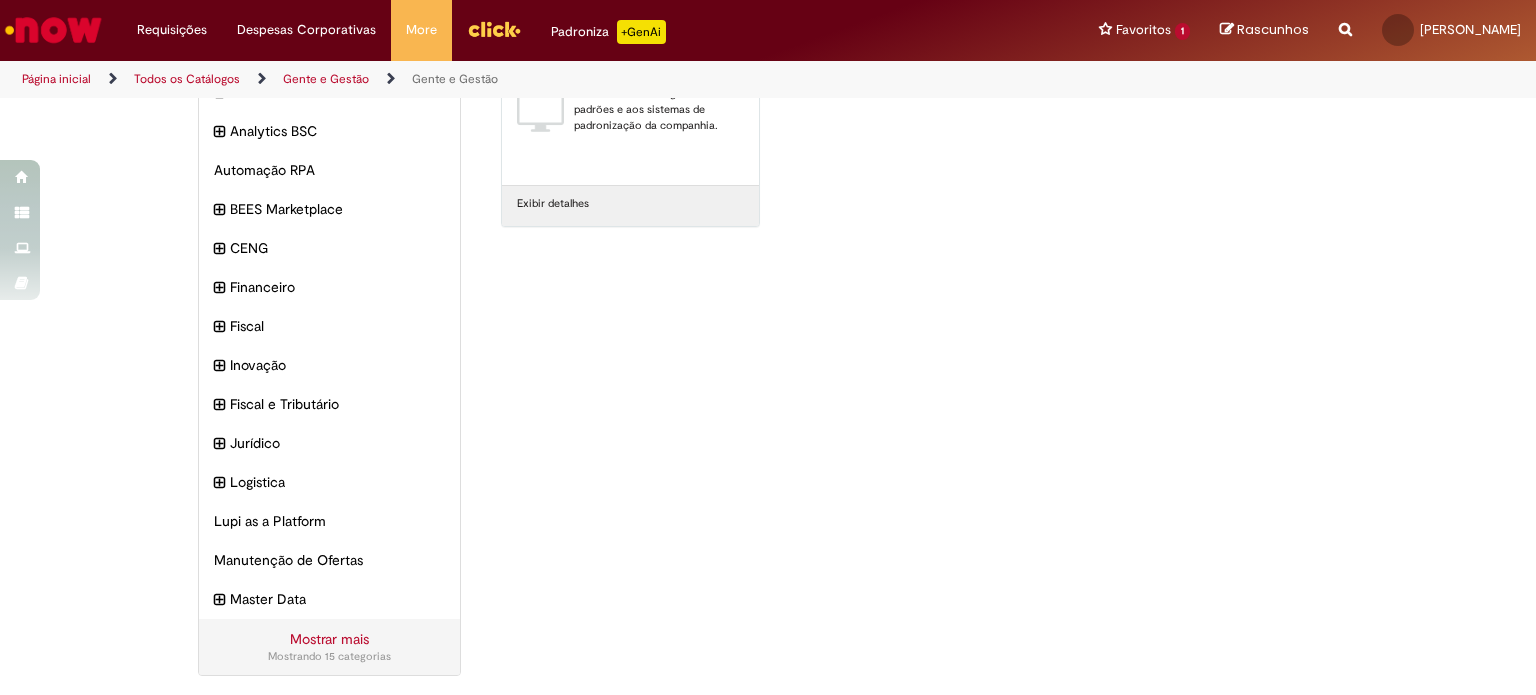 click on "Mostrar mais" at bounding box center (329, 639) 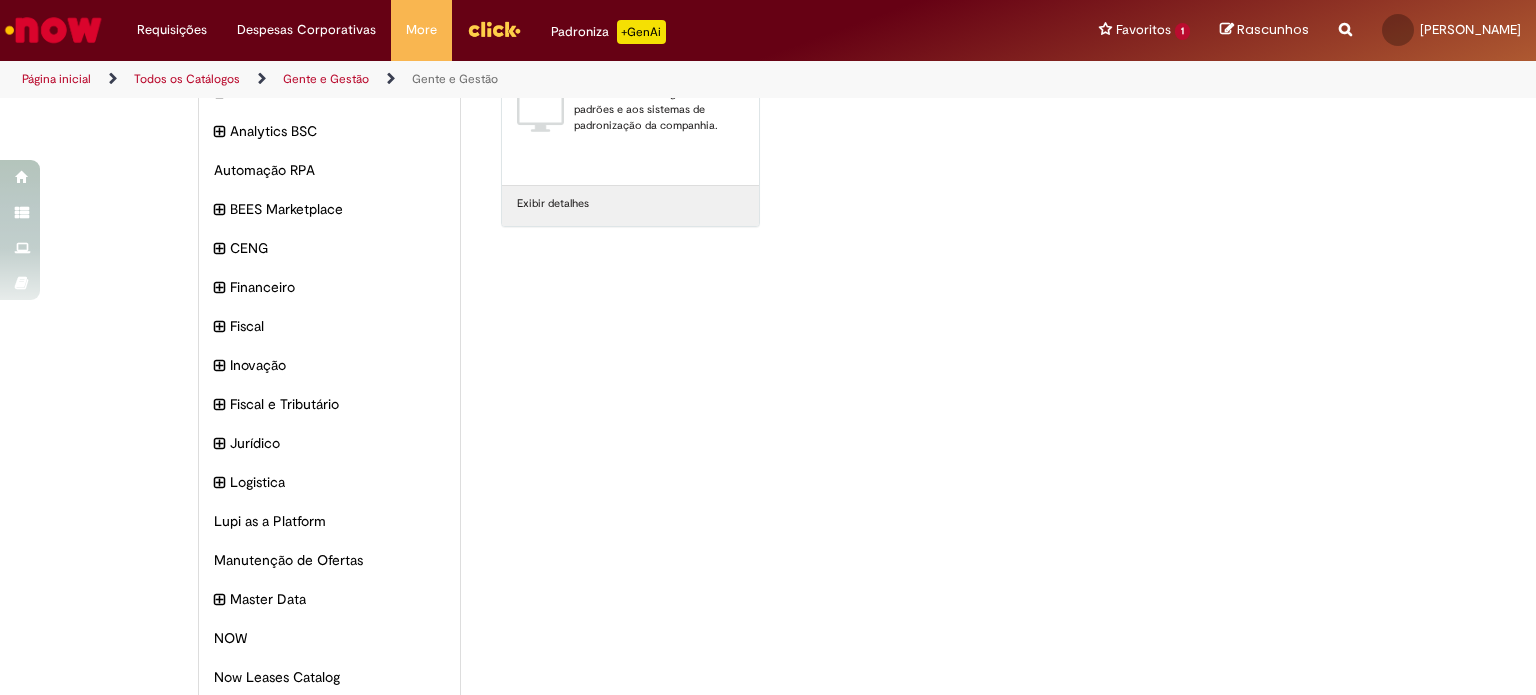 scroll, scrollTop: 586, scrollLeft: 0, axis: vertical 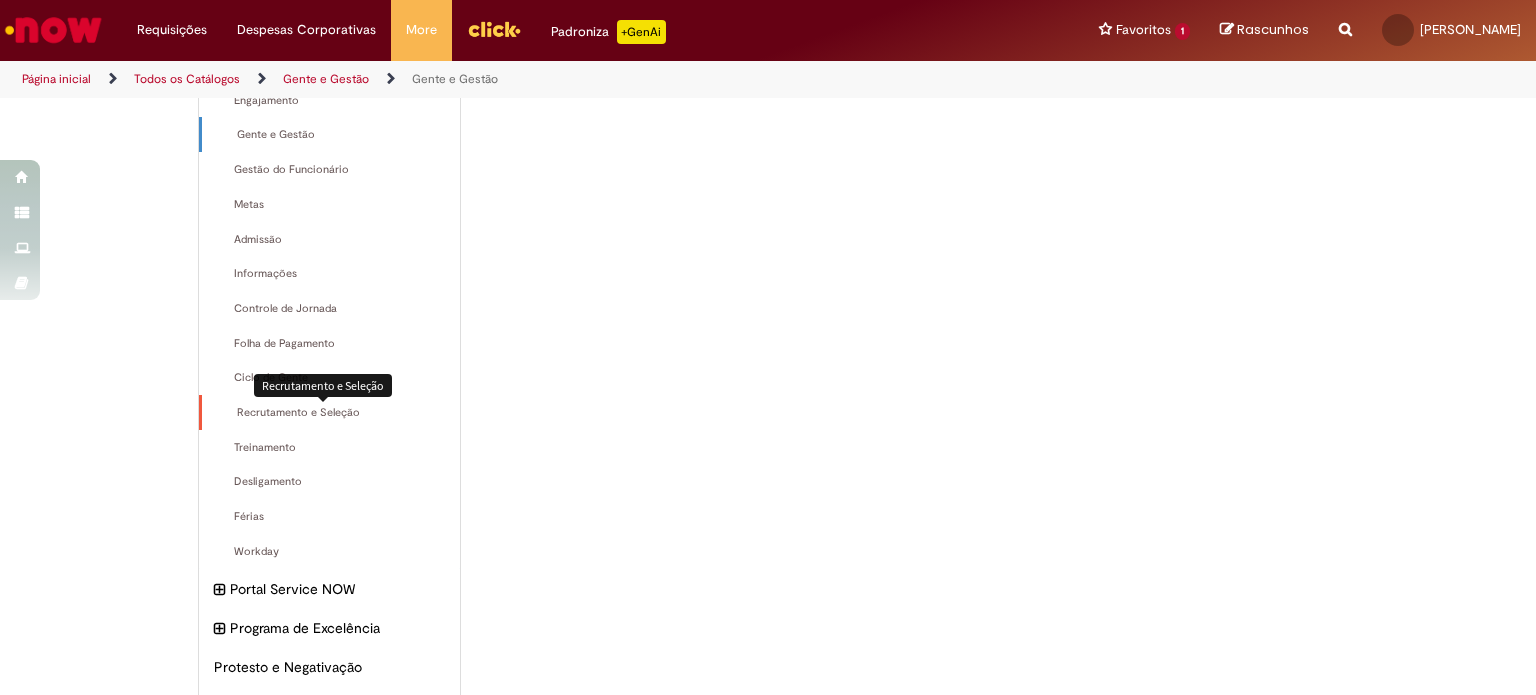 click on "Recrutamento e Seleção
Itens" at bounding box center (331, 413) 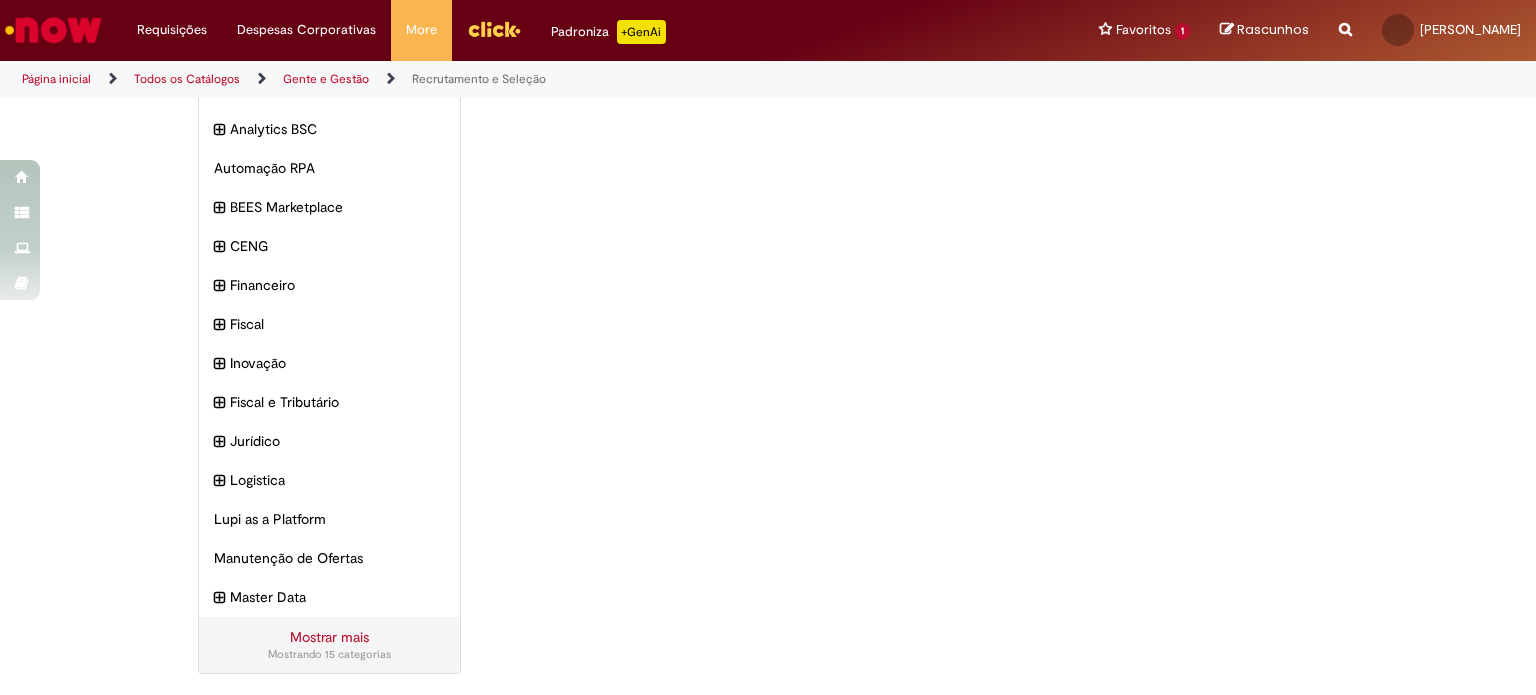 scroll, scrollTop: 0, scrollLeft: 0, axis: both 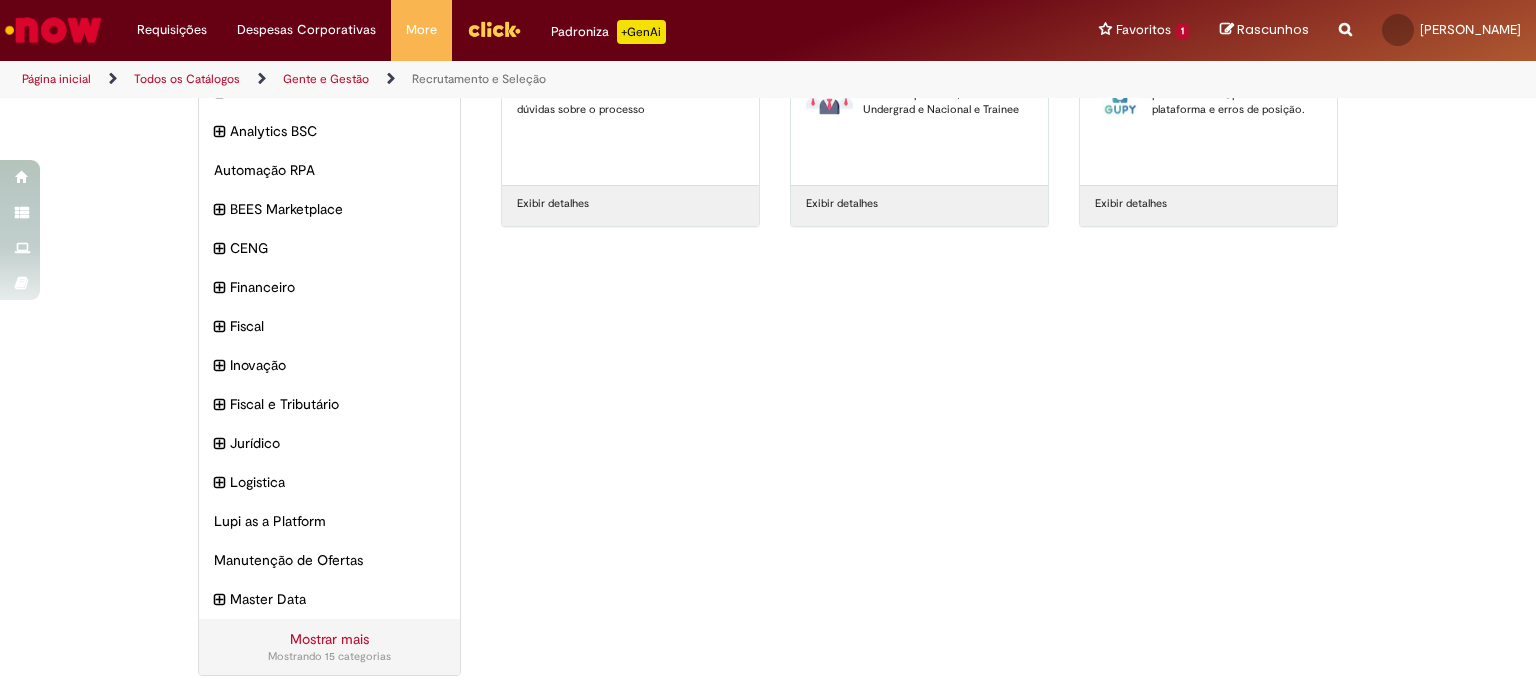click on "Mostrar mais" at bounding box center (329, 639) 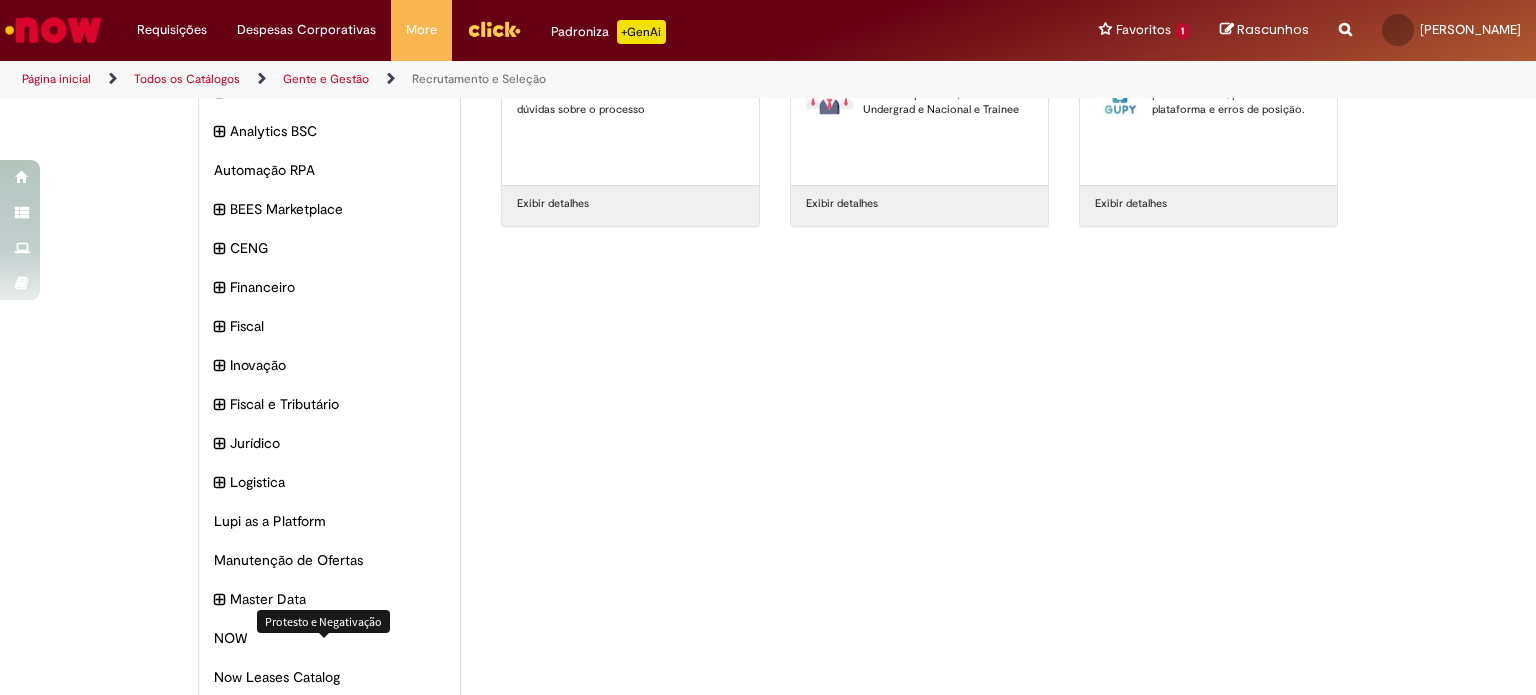 scroll, scrollTop: 864, scrollLeft: 0, axis: vertical 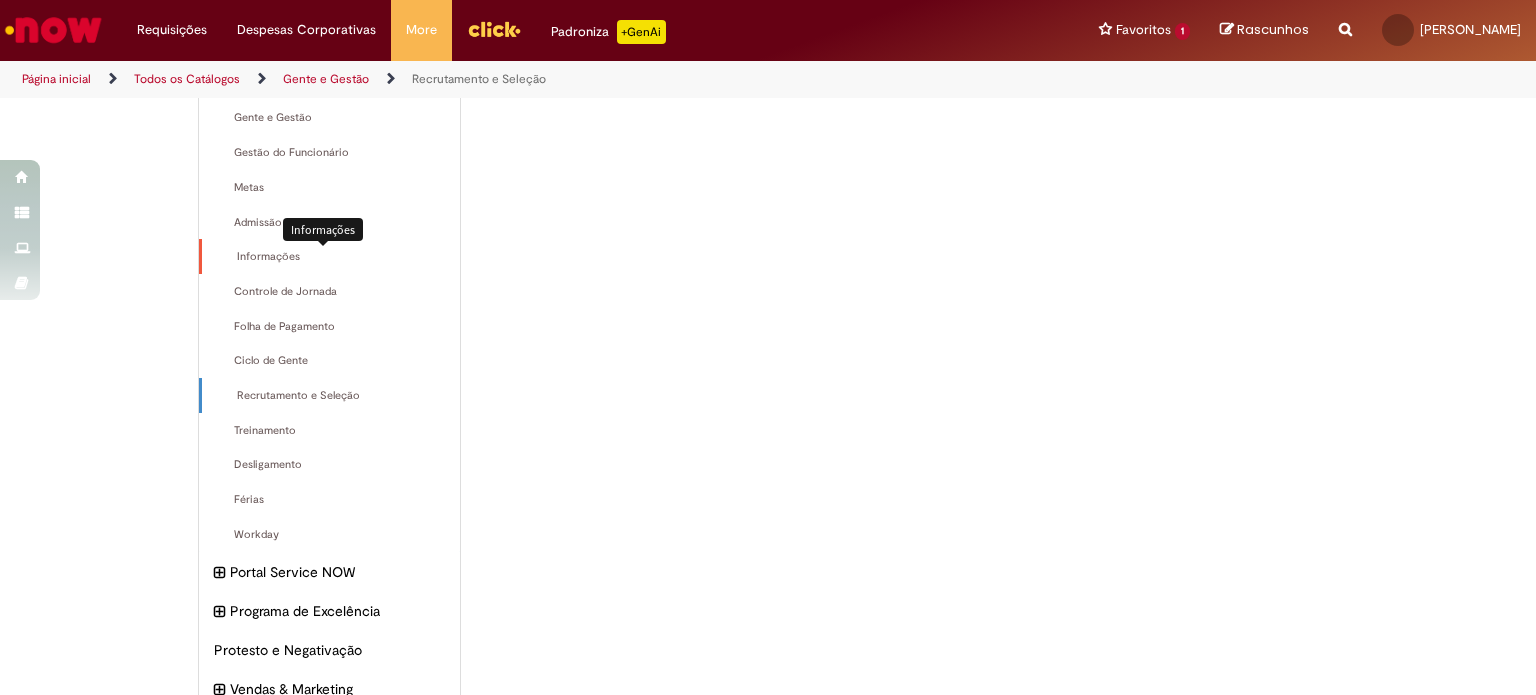 click on "Informações
Itens" at bounding box center (331, 257) 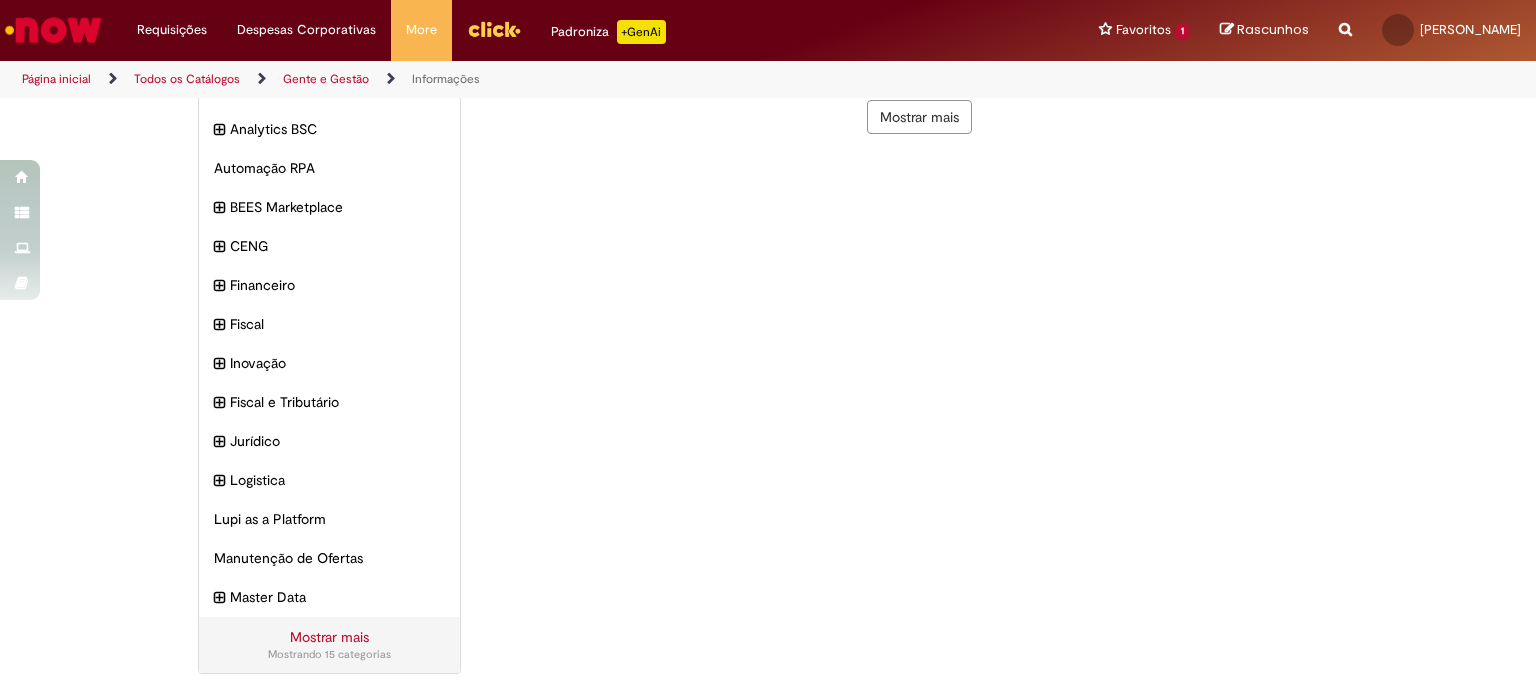 scroll, scrollTop: 0, scrollLeft: 0, axis: both 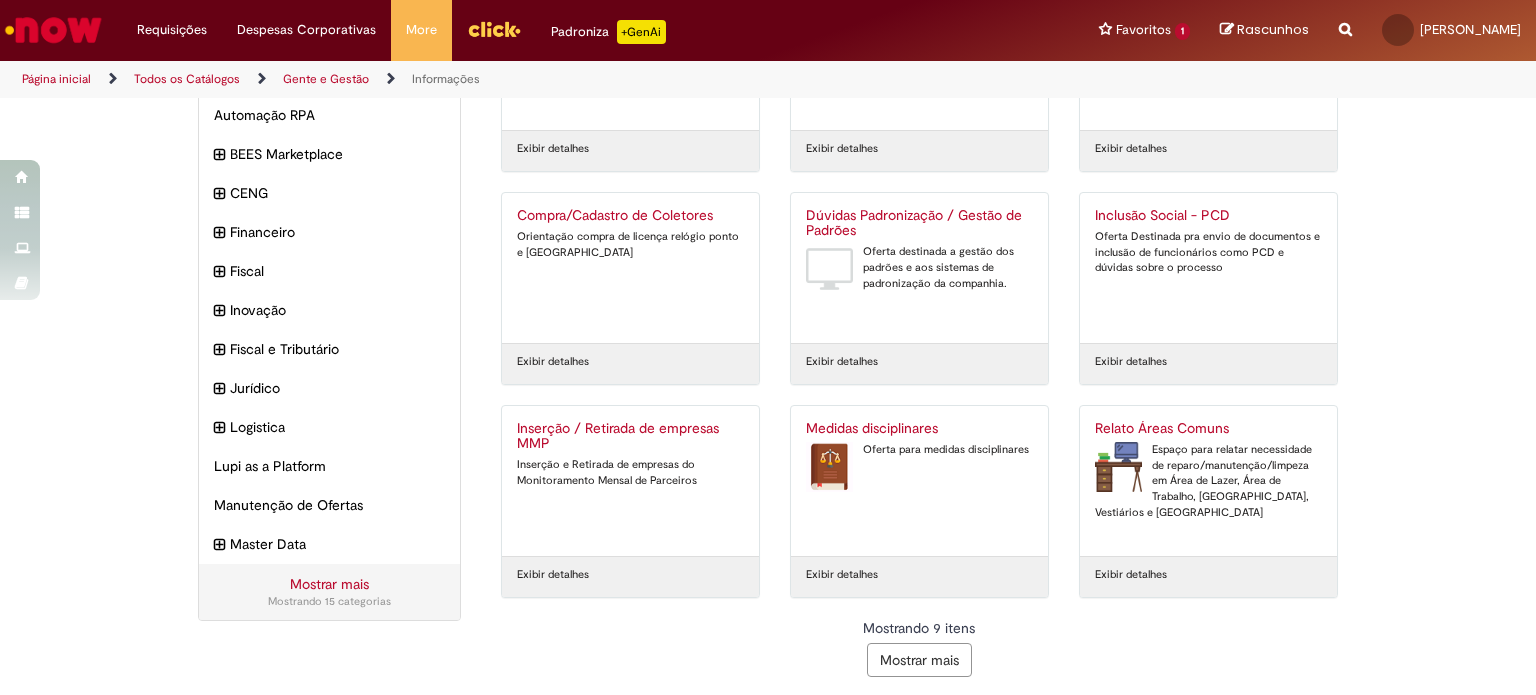 click on "Mostrar mais" at bounding box center [919, 660] 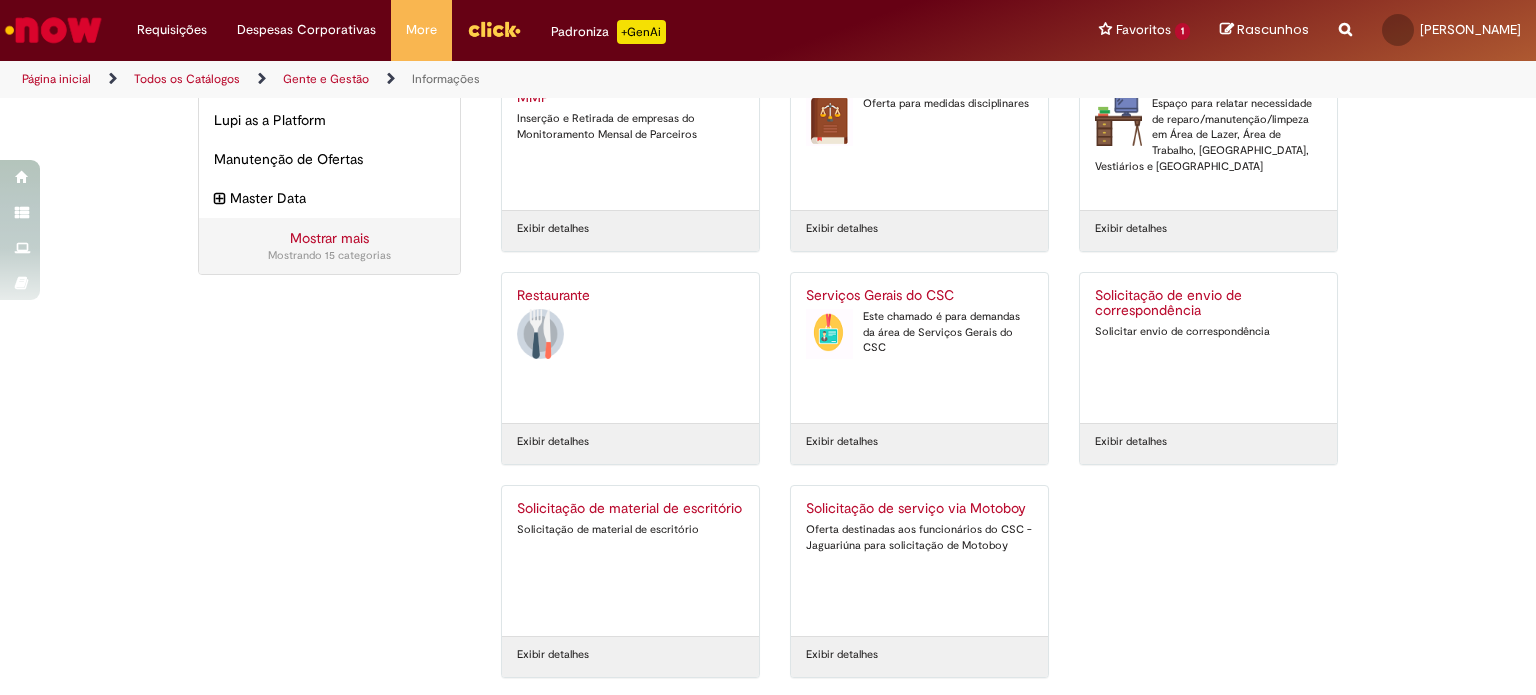 scroll, scrollTop: 524, scrollLeft: 0, axis: vertical 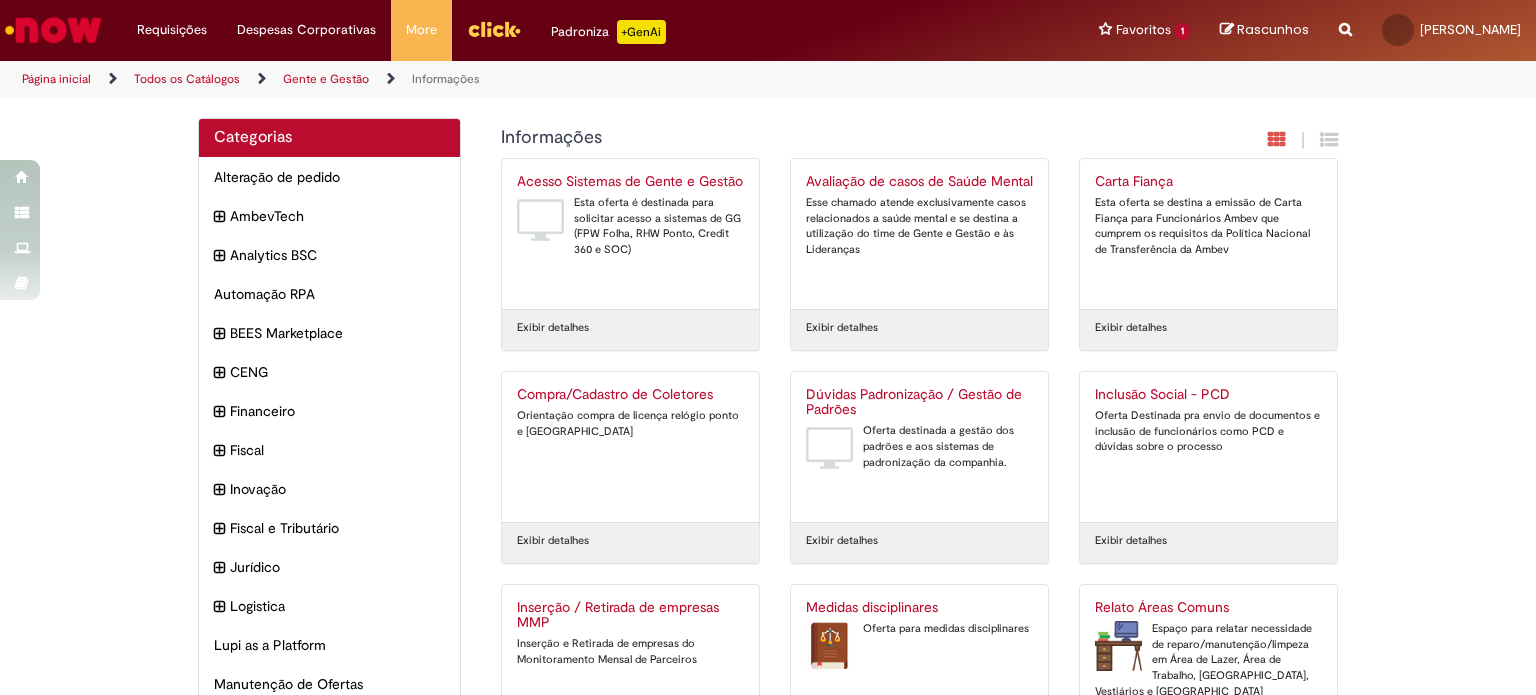 click on "Acesso Sistemas de Gente e Gestão" at bounding box center [630, 182] 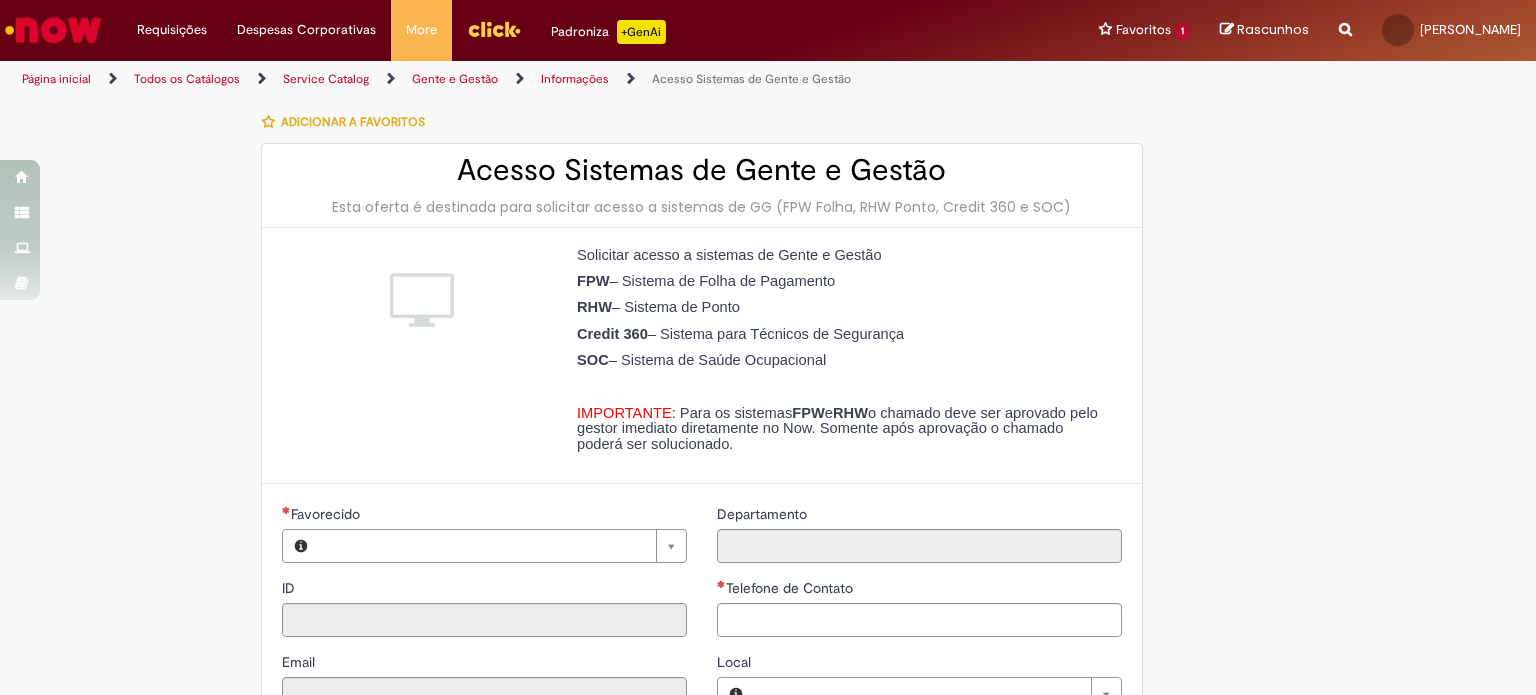 type on "********" 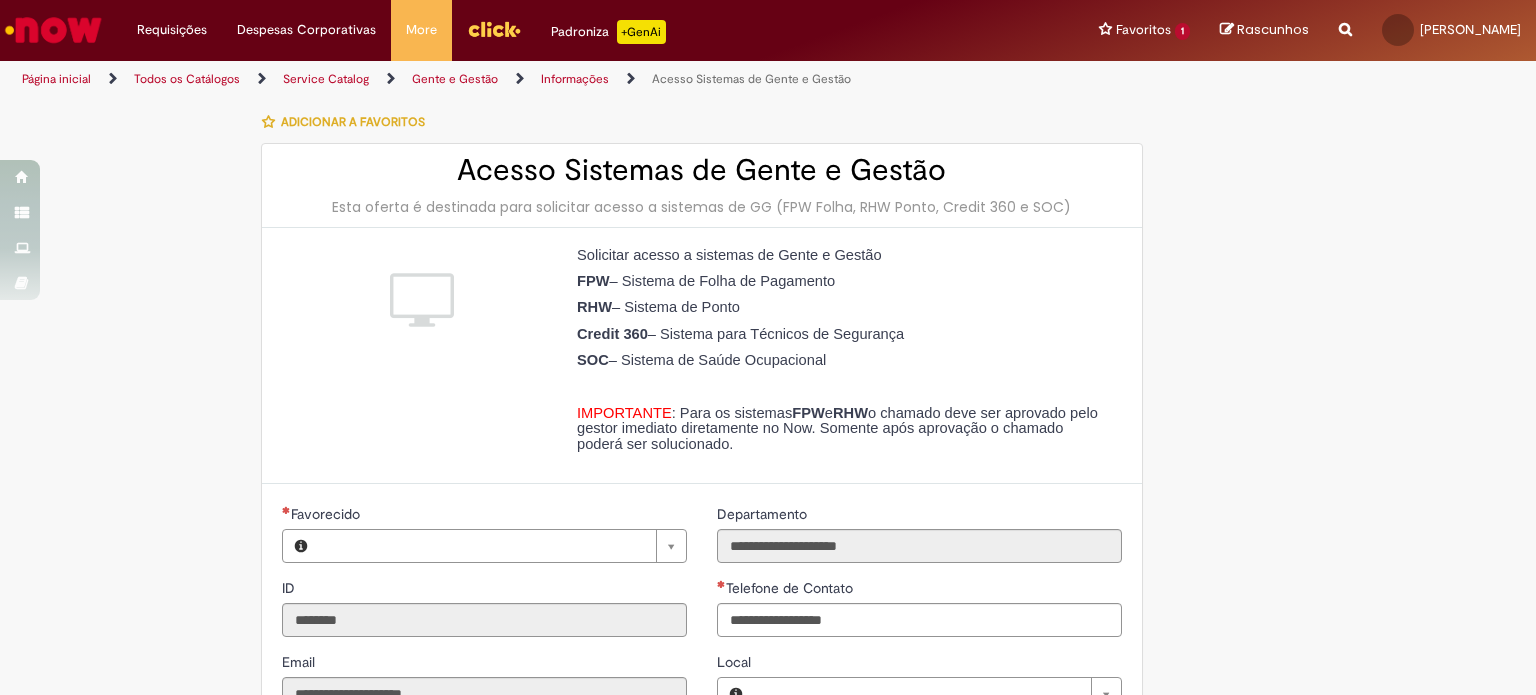 type on "**********" 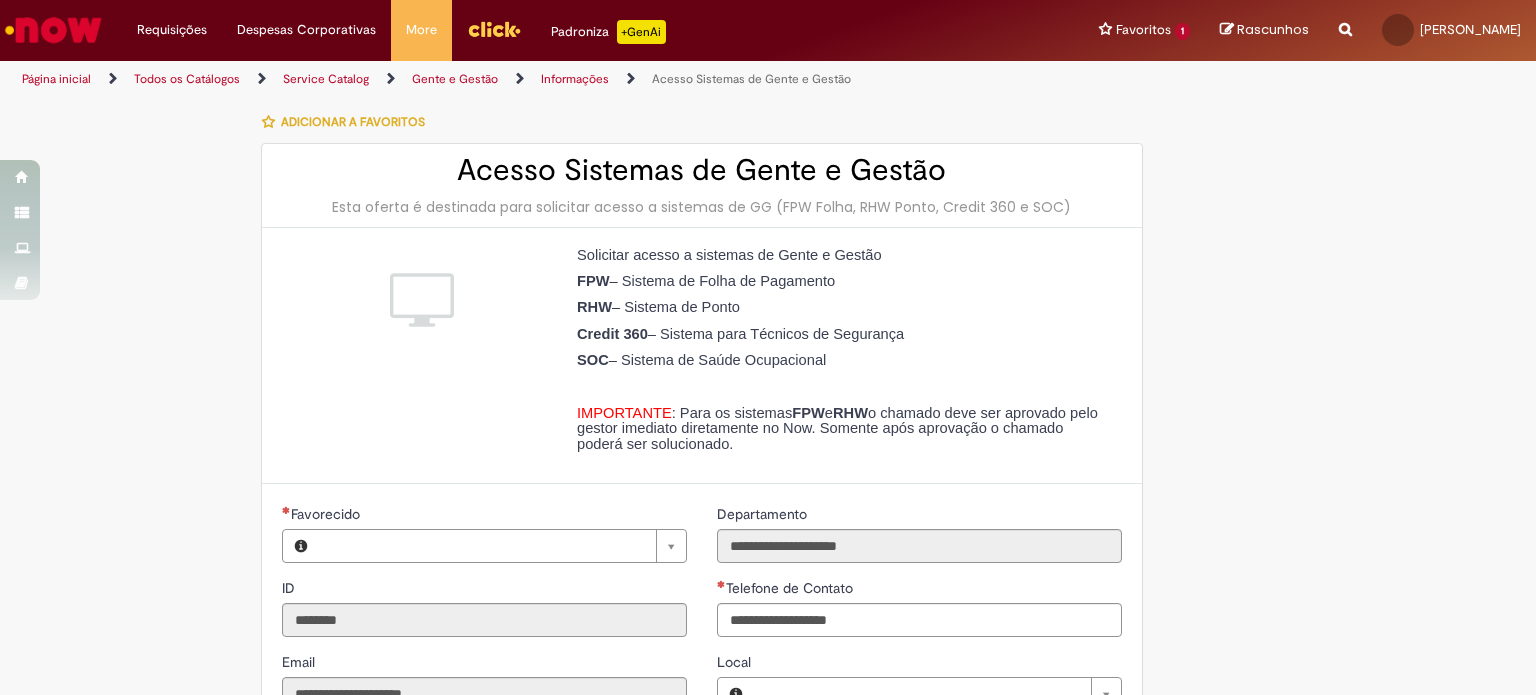 type on "**********" 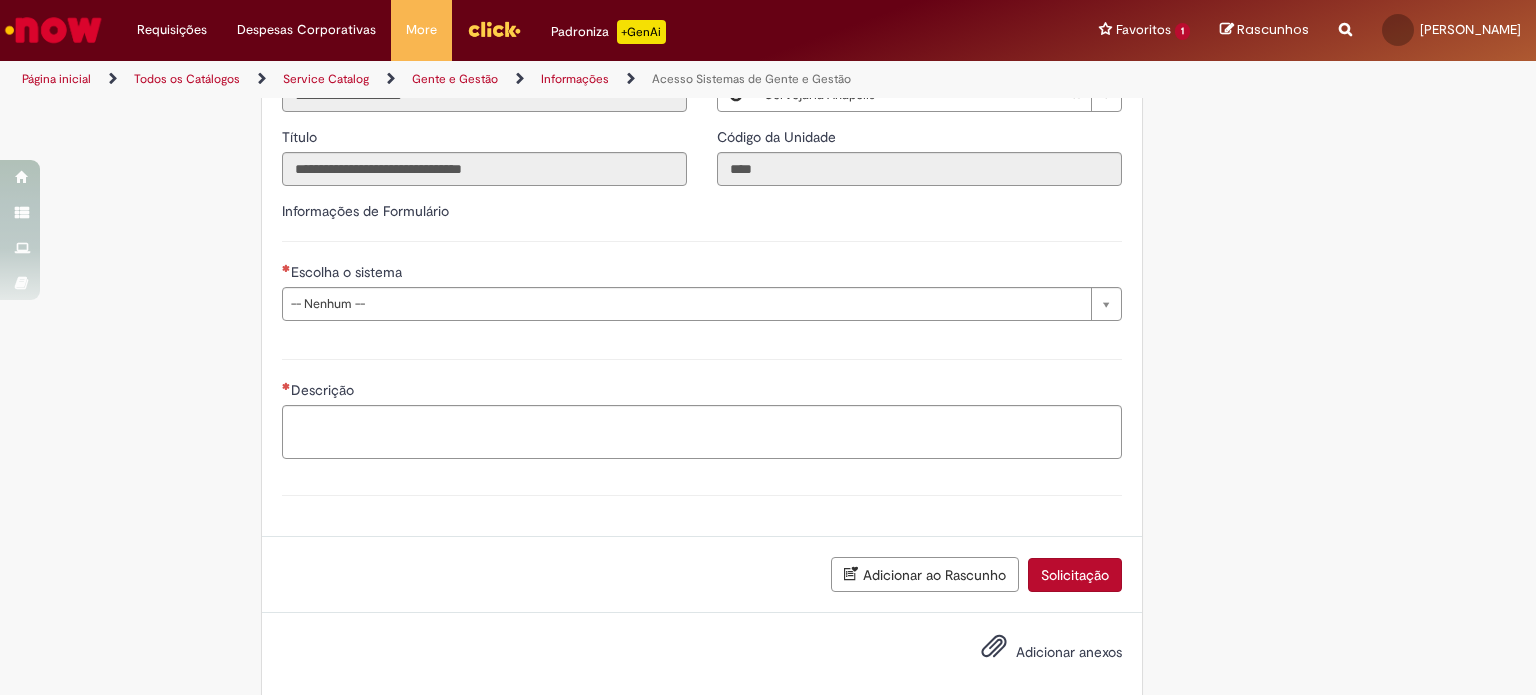scroll, scrollTop: 601, scrollLeft: 0, axis: vertical 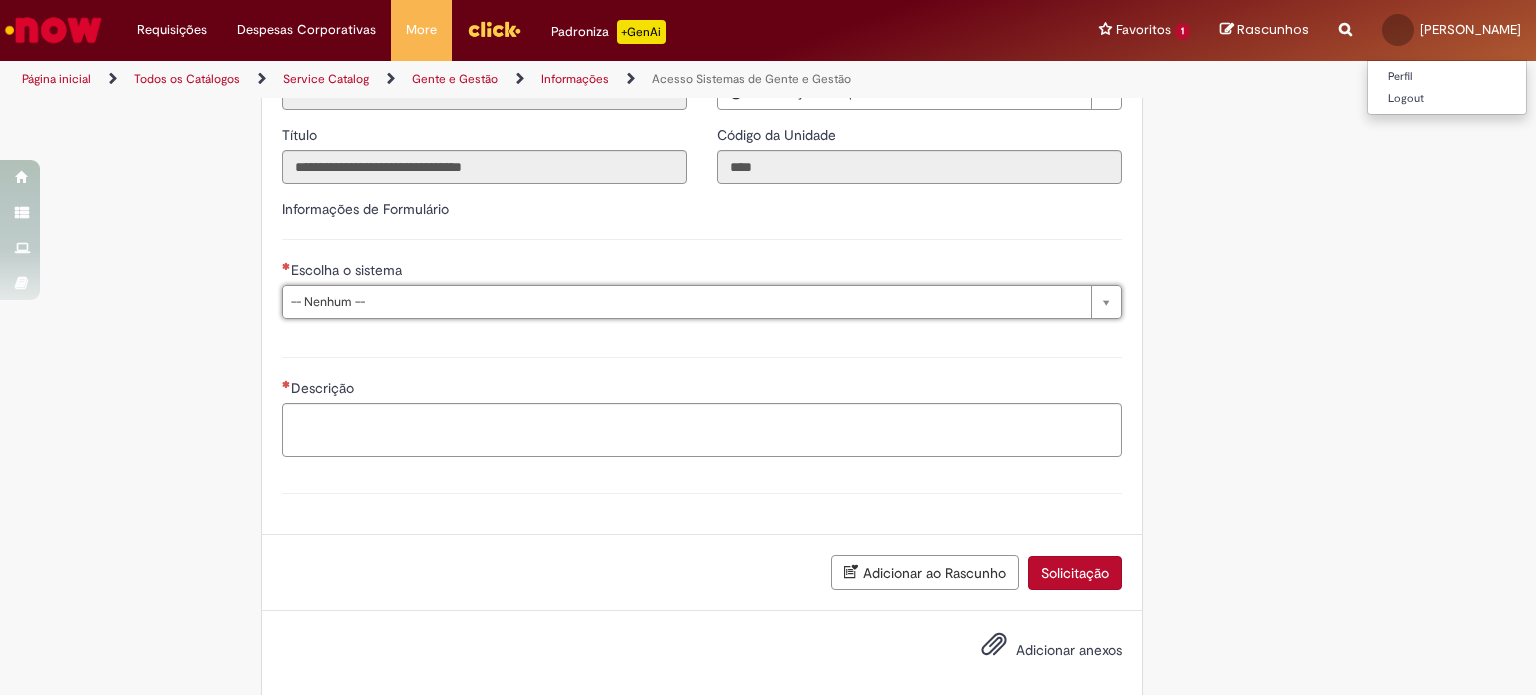 drag, startPoint x: 1528, startPoint y: 483, endPoint x: 1527, endPoint y: 11, distance: 472.00107 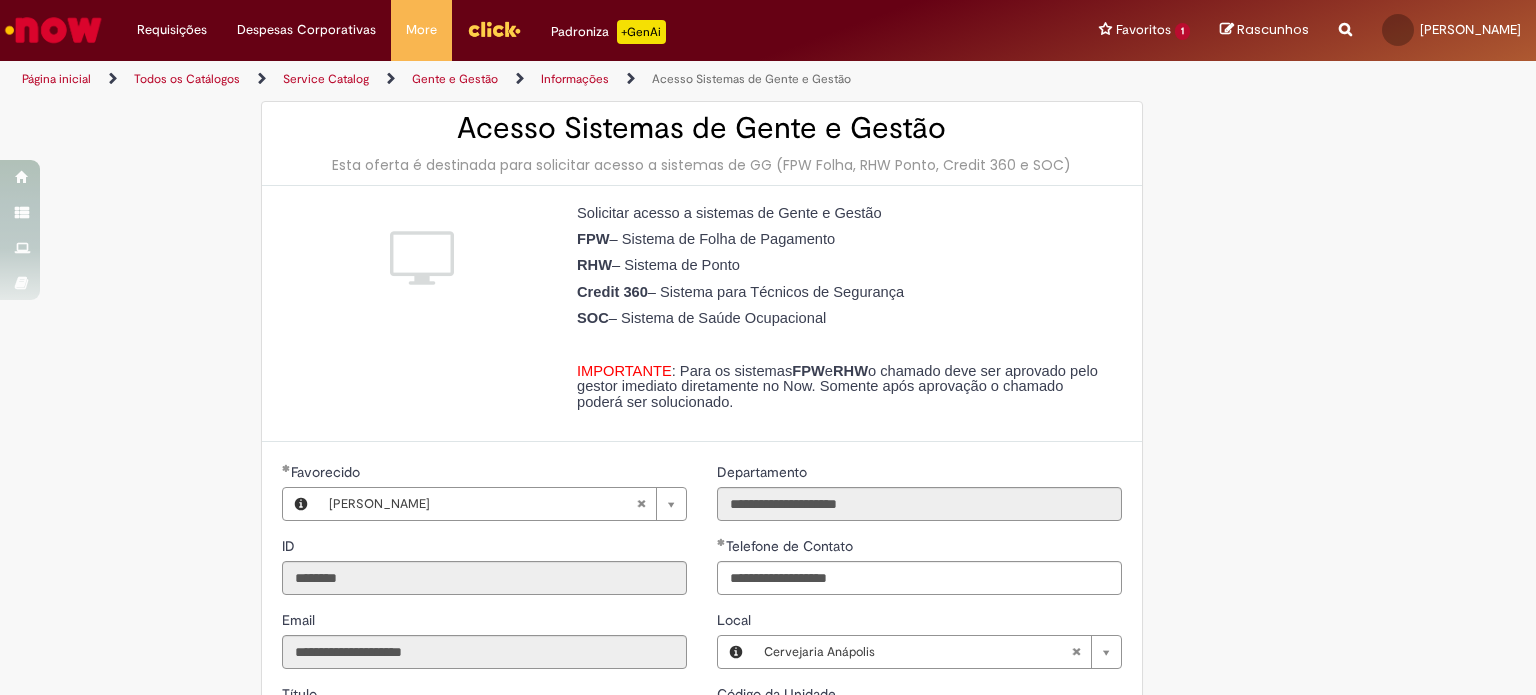 scroll, scrollTop: 0, scrollLeft: 0, axis: both 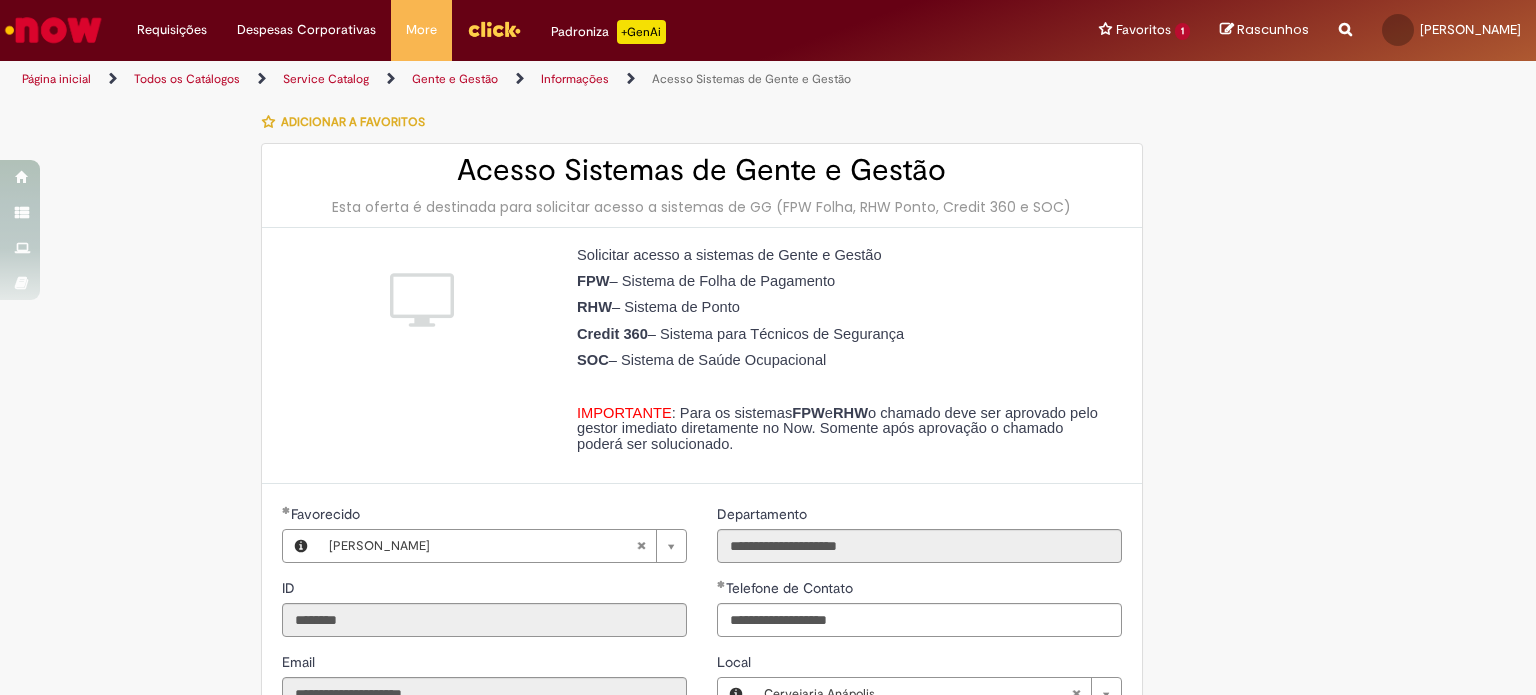 click at bounding box center [1345, 18] 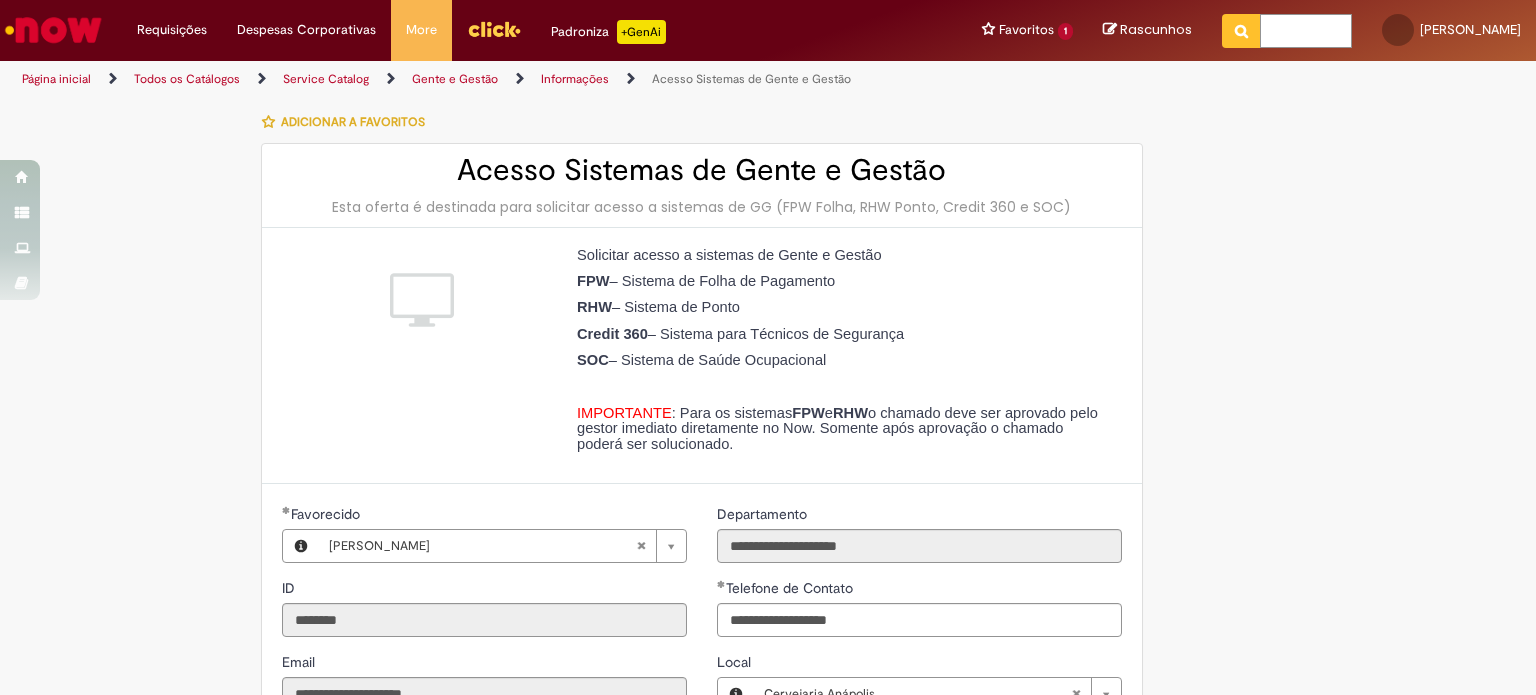 click at bounding box center (1306, 31) 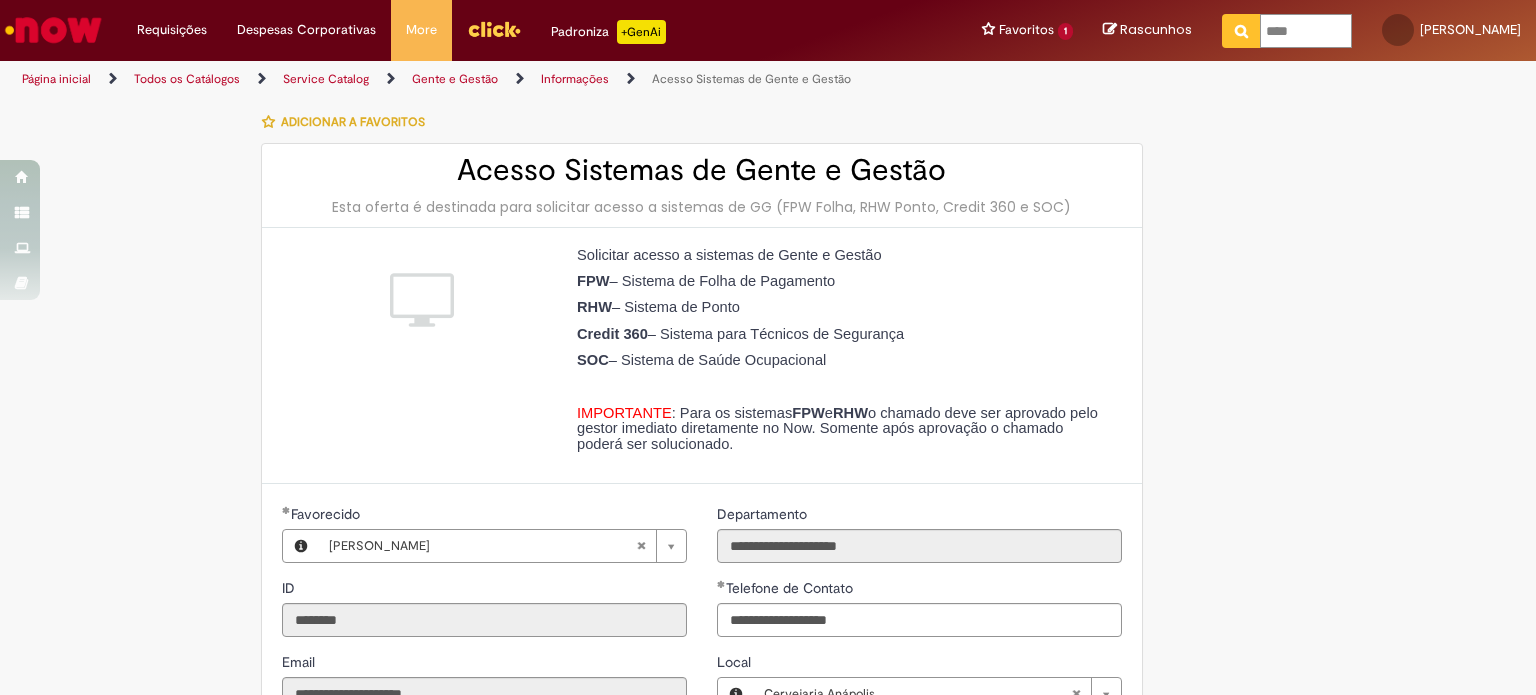 type on "*****" 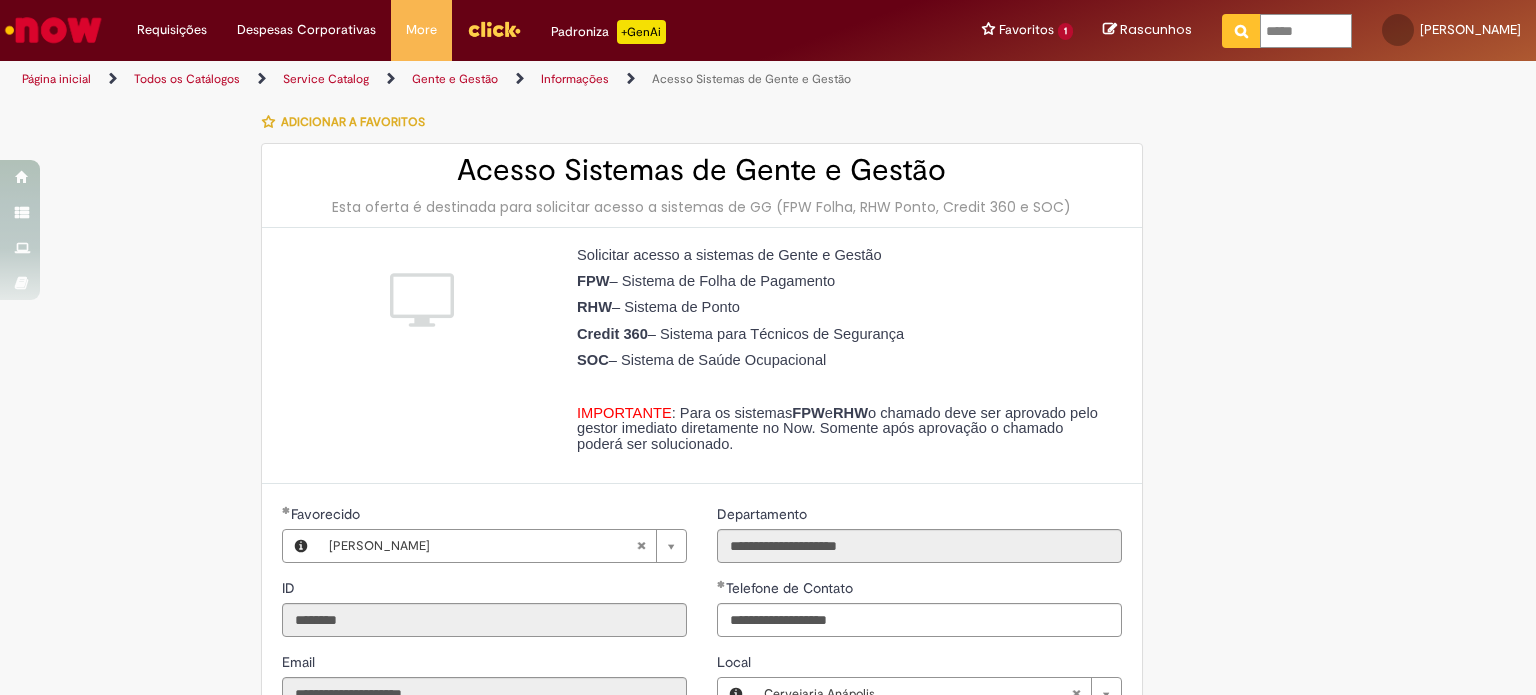 click at bounding box center [1241, 31] 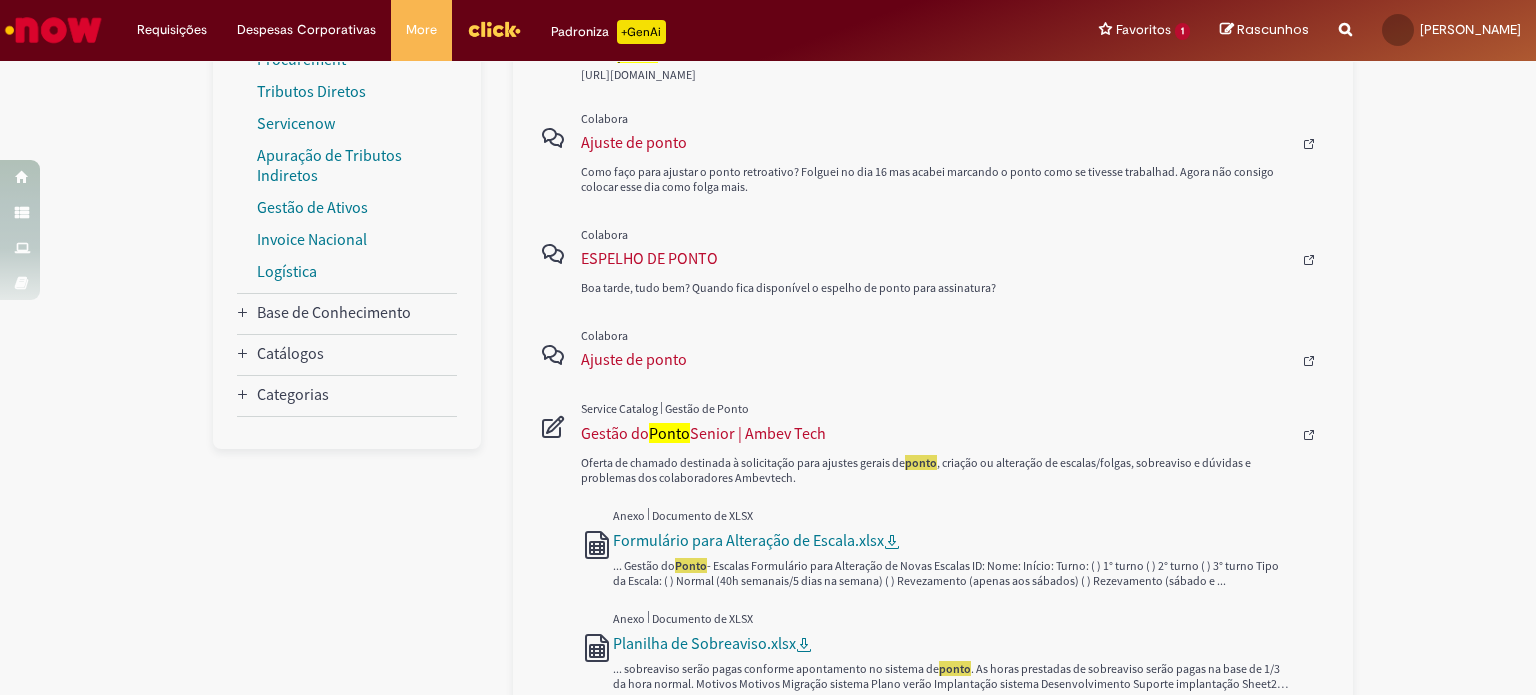 scroll, scrollTop: 481, scrollLeft: 0, axis: vertical 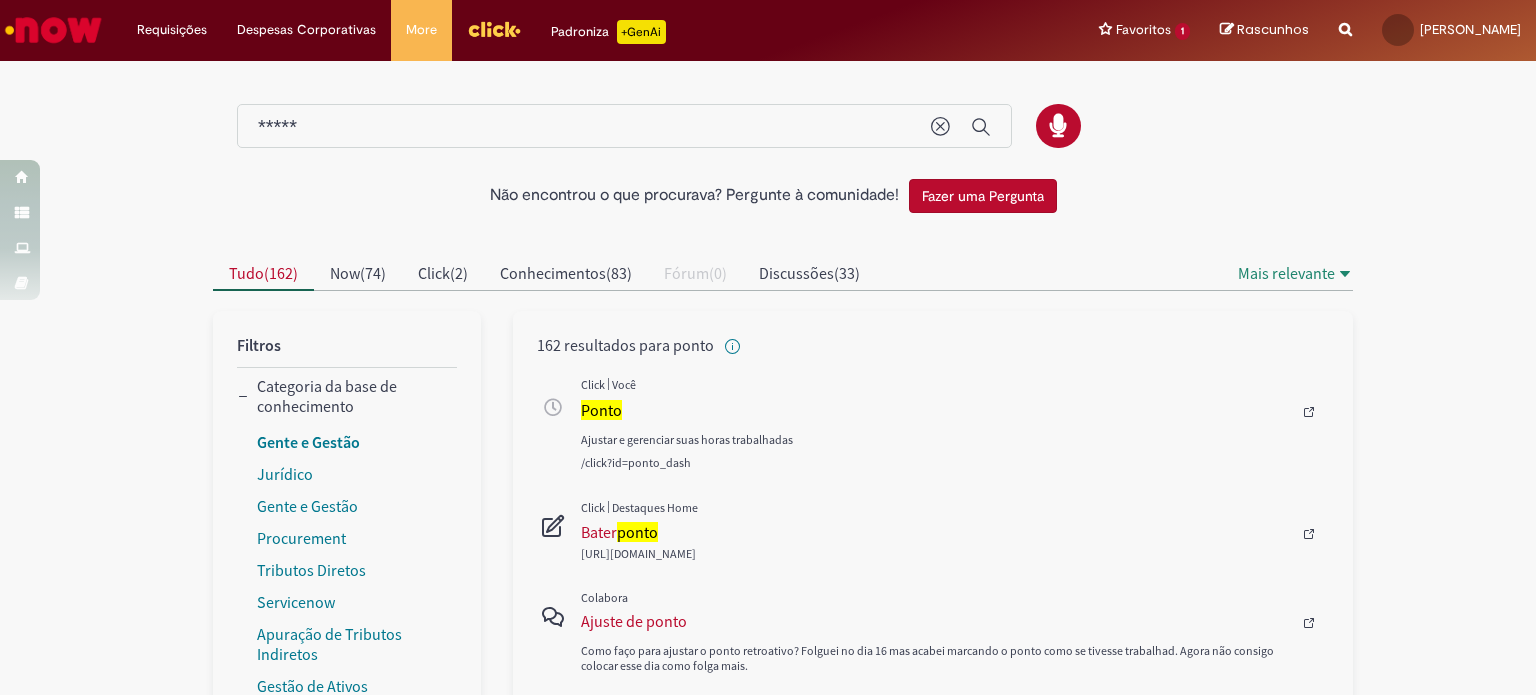 click on "Gente e  Gestão" at bounding box center [308, 442] 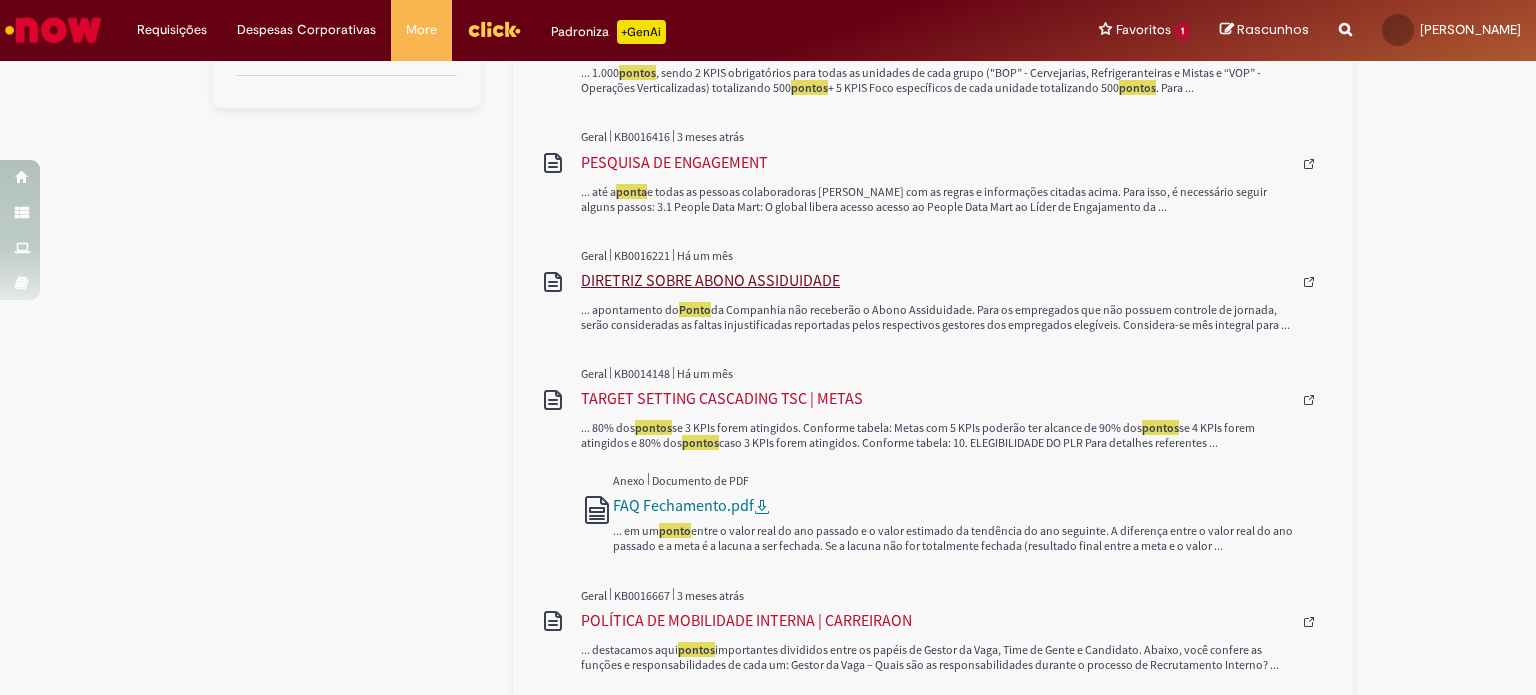 click on "DIRETRIZ SOBRE ABONO ASSIDUIDADE" at bounding box center (936, 280) 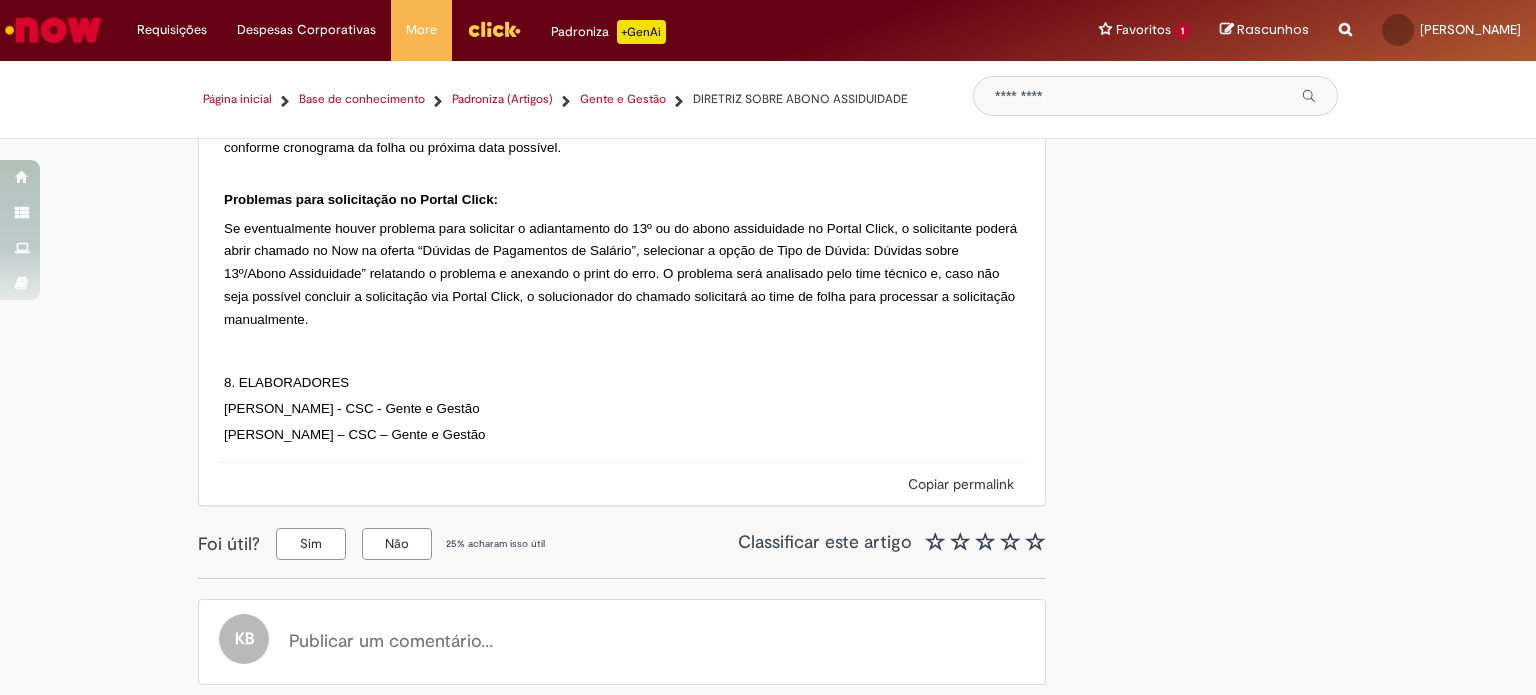 scroll, scrollTop: 4517, scrollLeft: 0, axis: vertical 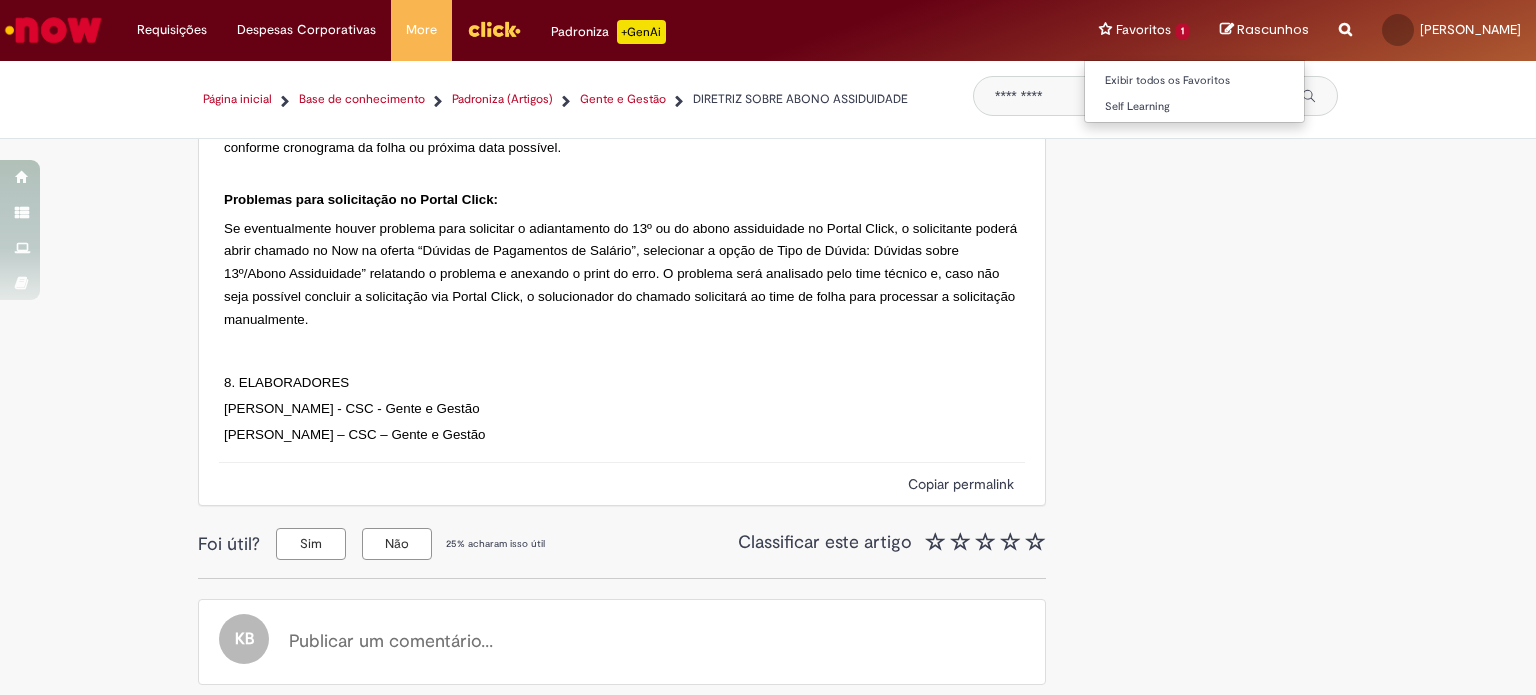 click on "Favoritos   1
Exibir todos os Favoritos
Self Learning" at bounding box center [1144, 30] 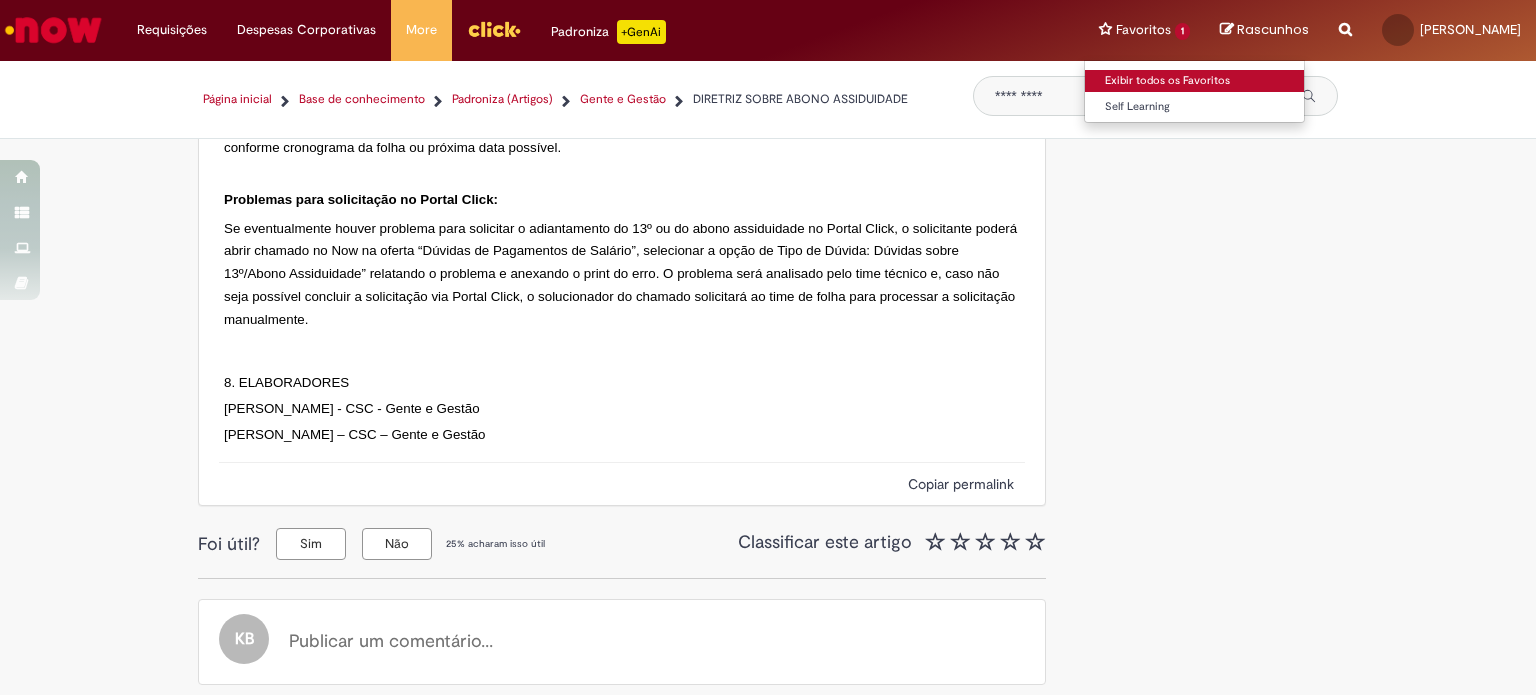 click on "Exibir todos os Favoritos" at bounding box center (1195, 81) 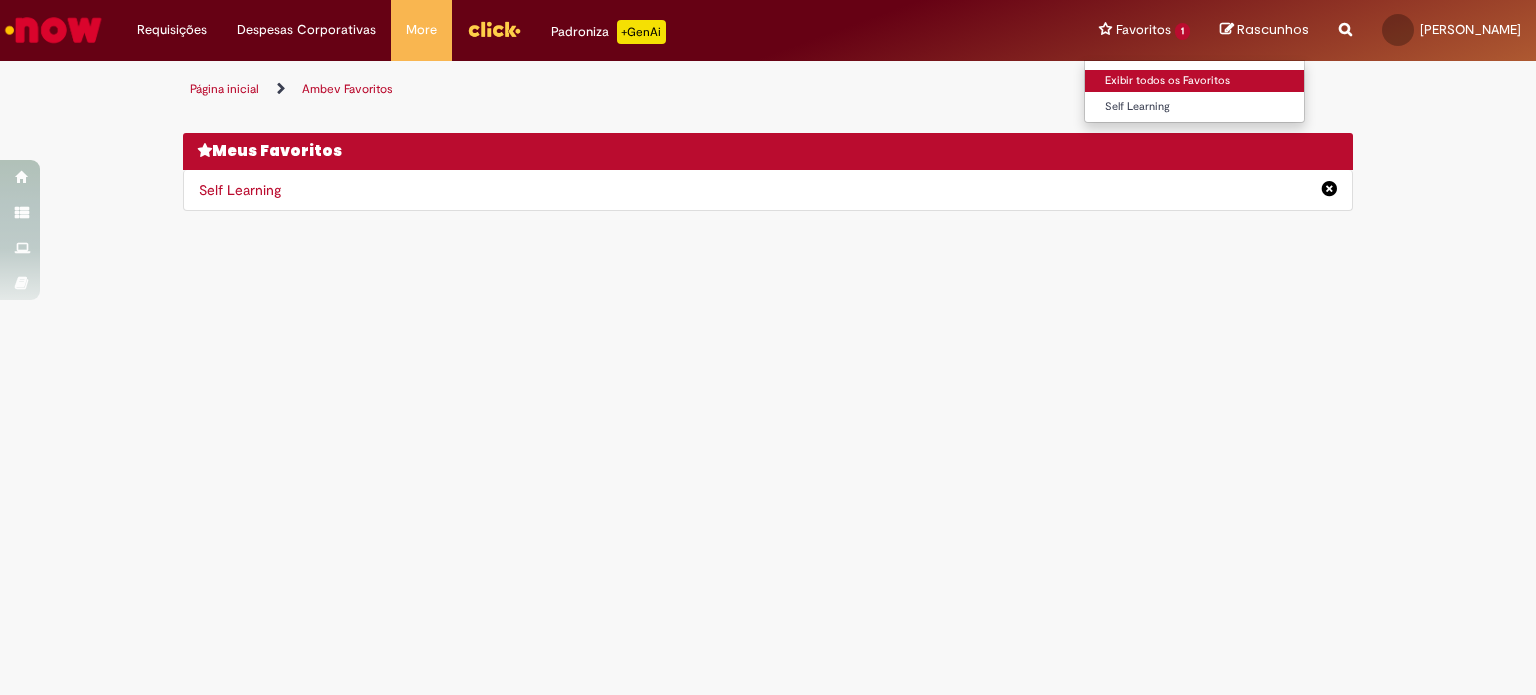 scroll, scrollTop: 0, scrollLeft: 0, axis: both 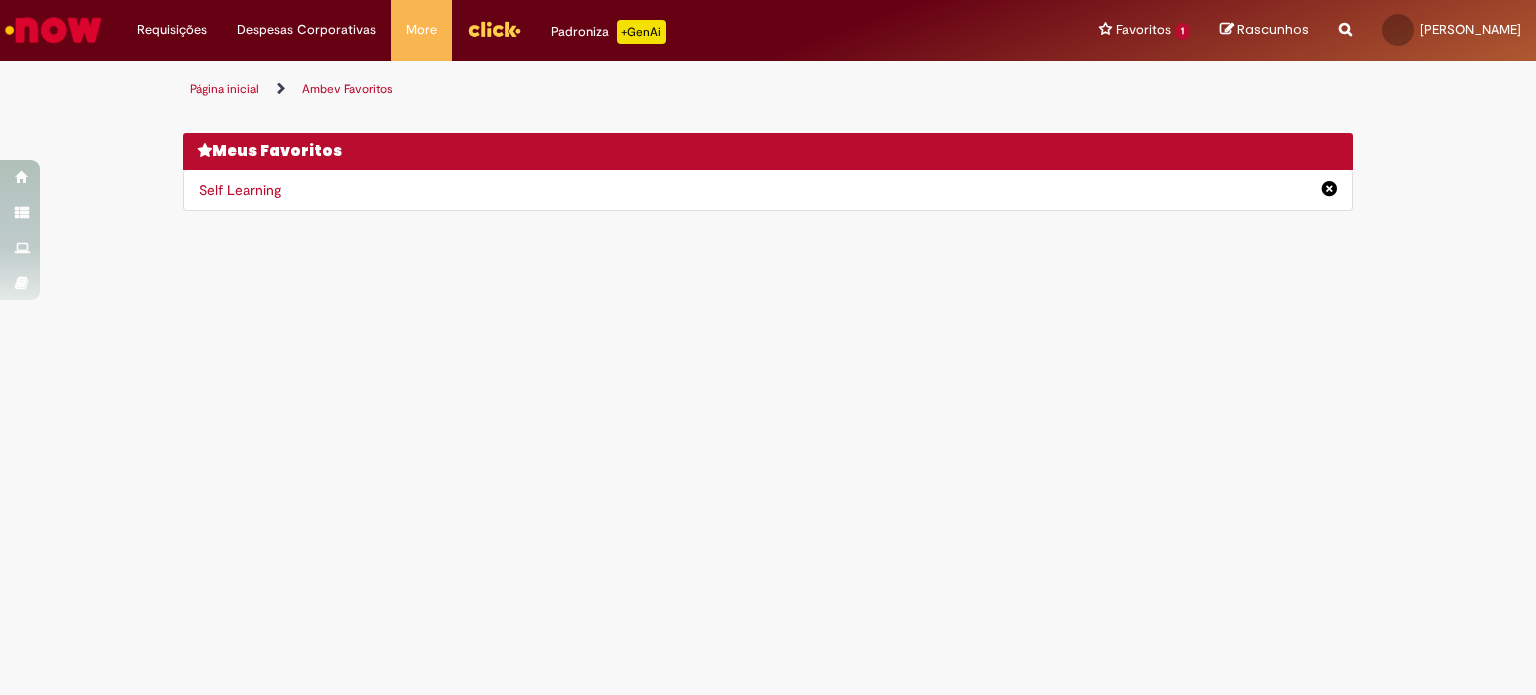 click on "Self Learning" at bounding box center [768, 190] 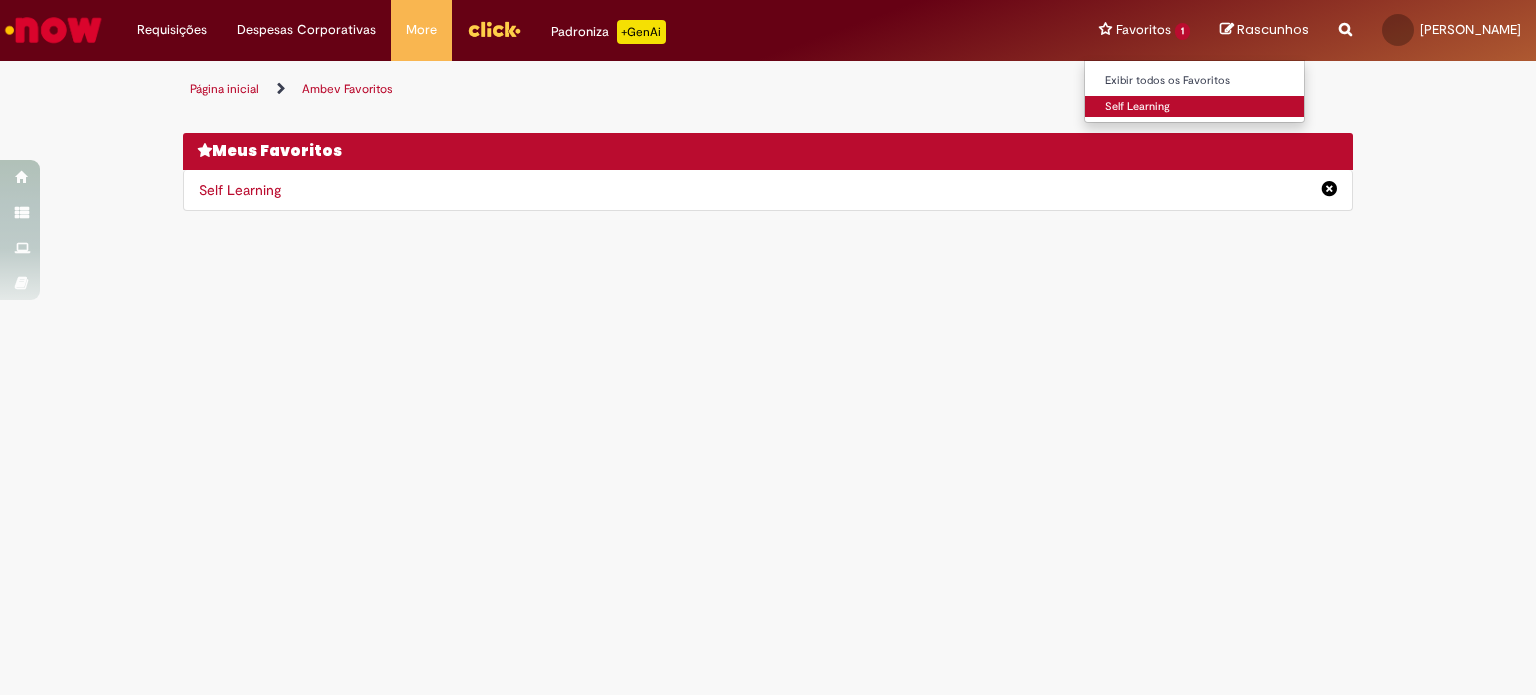 click on "Self Learning" at bounding box center [1195, 107] 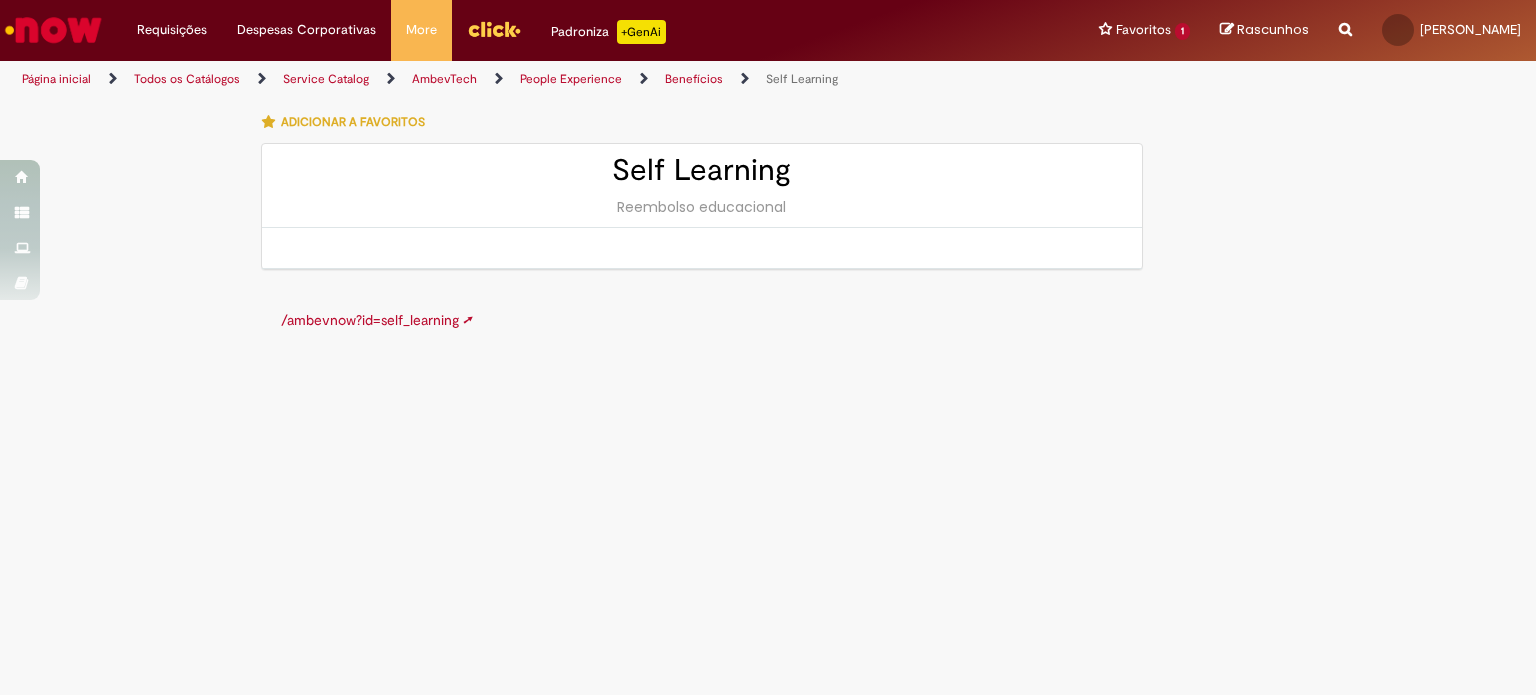click at bounding box center [53, 30] 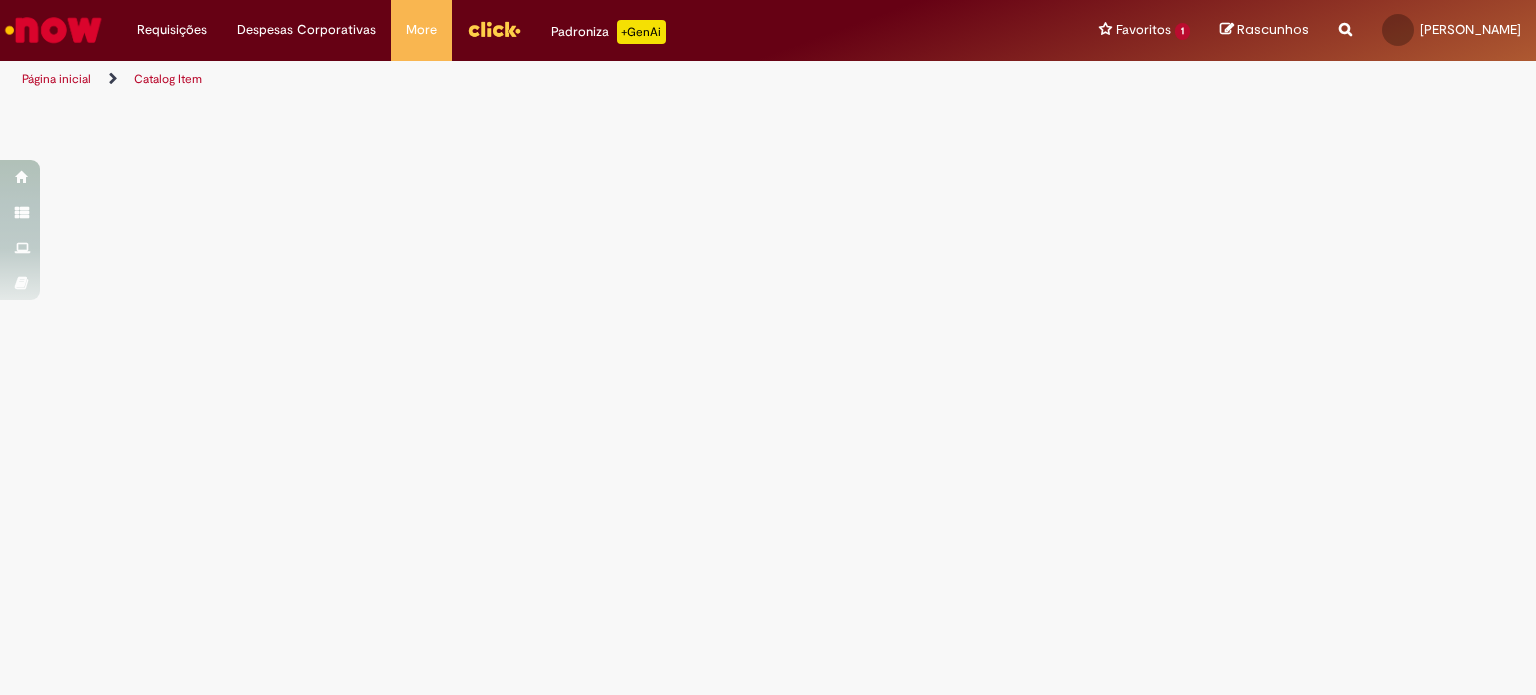 scroll, scrollTop: 0, scrollLeft: 0, axis: both 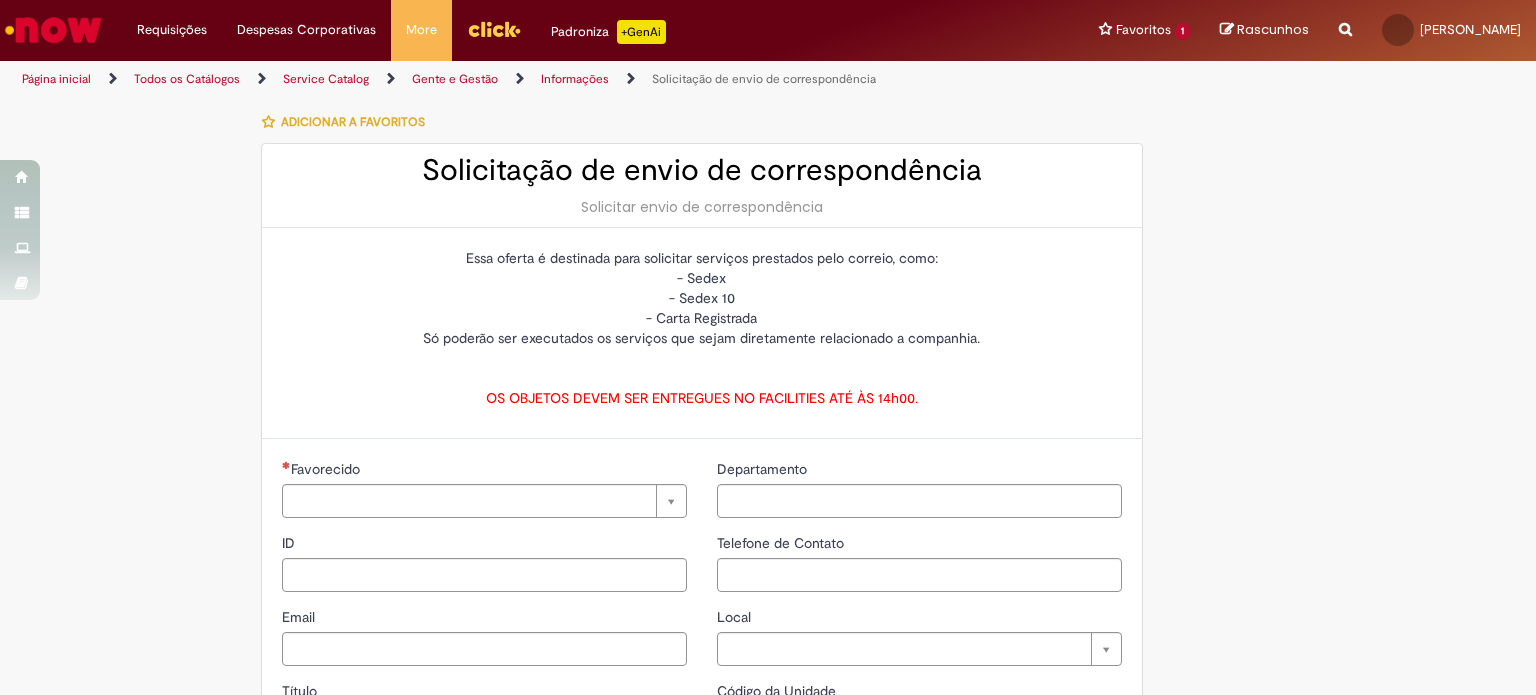 type on "********" 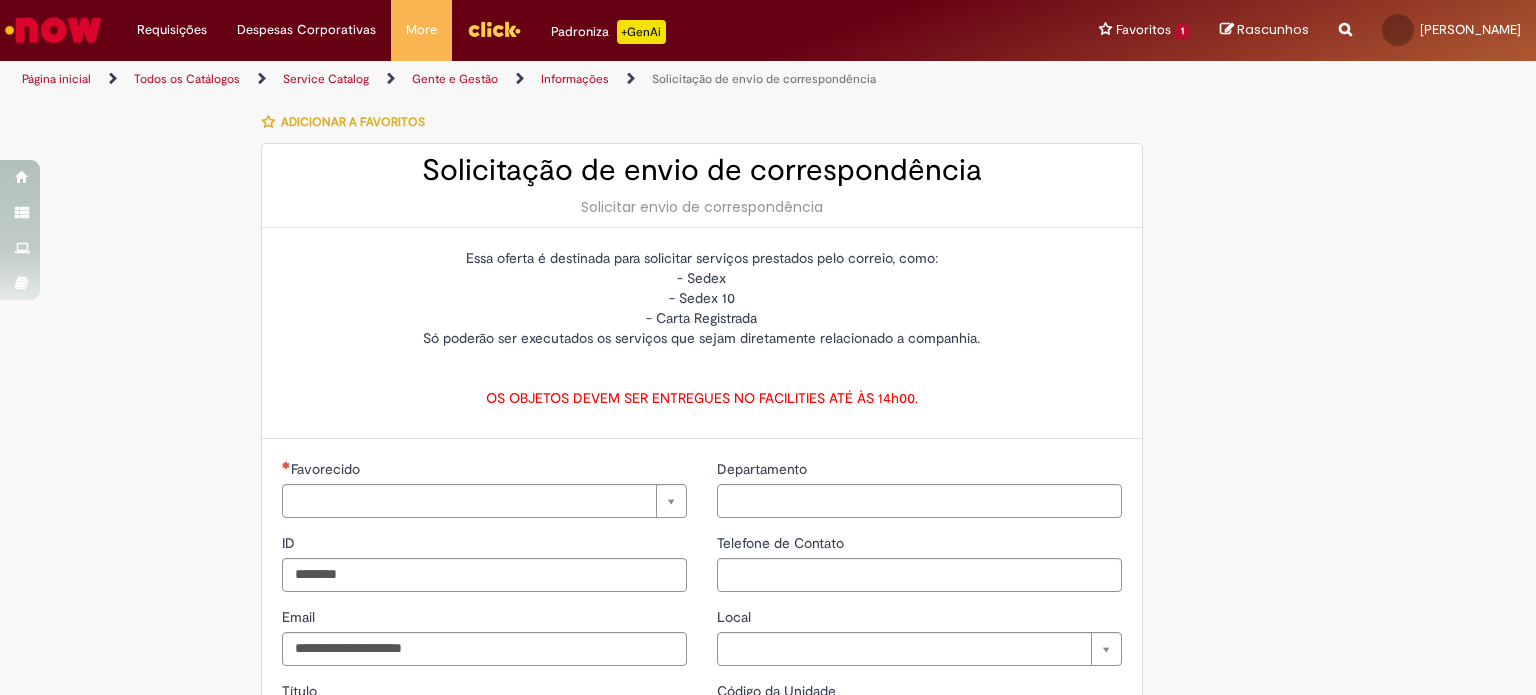 type on "**********" 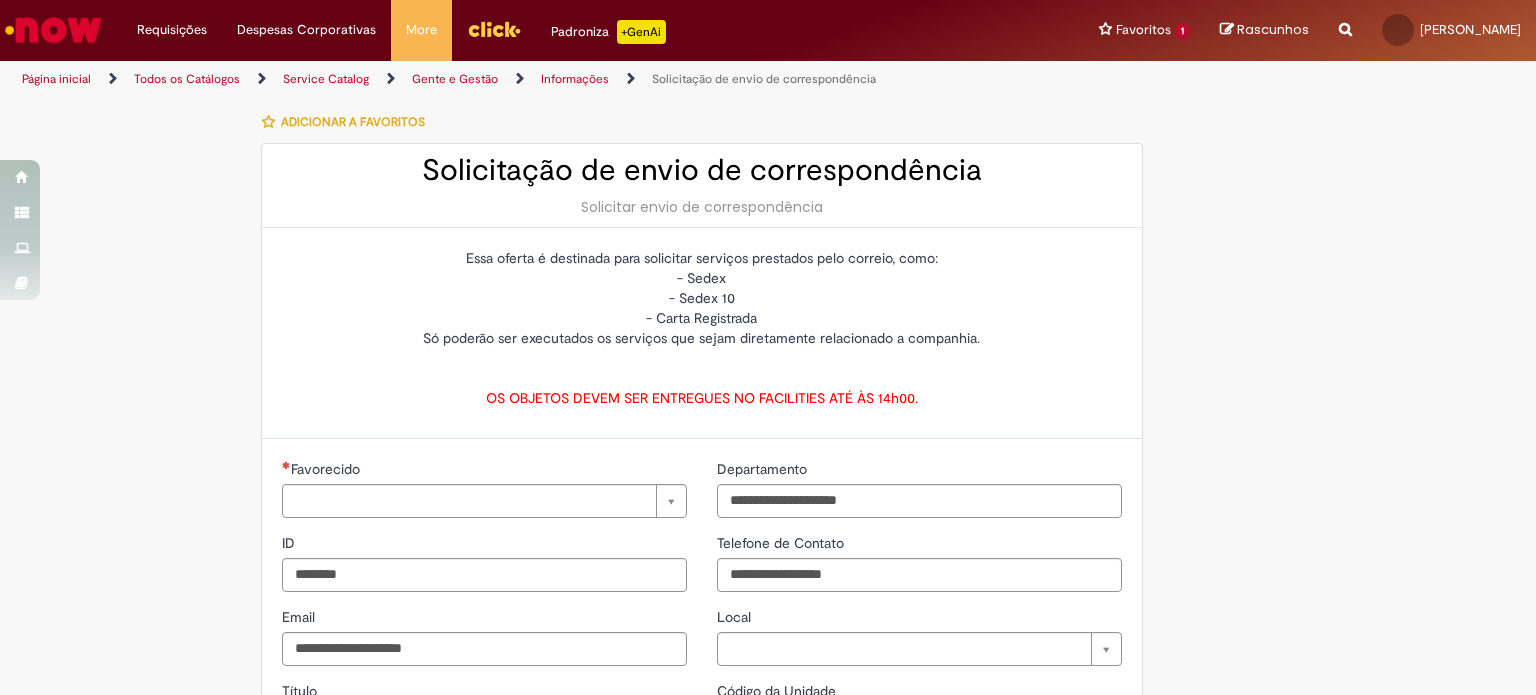 type on "**********" 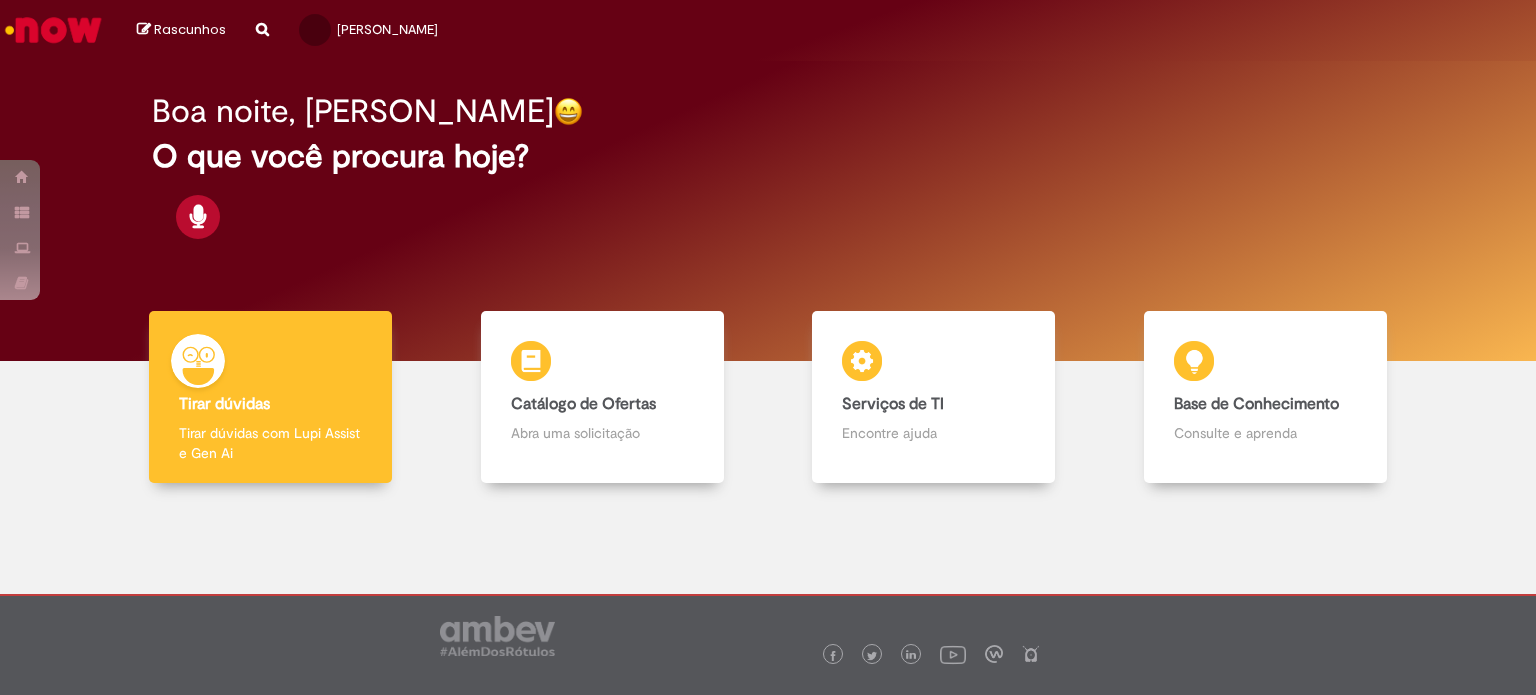 scroll, scrollTop: 0, scrollLeft: 0, axis: both 